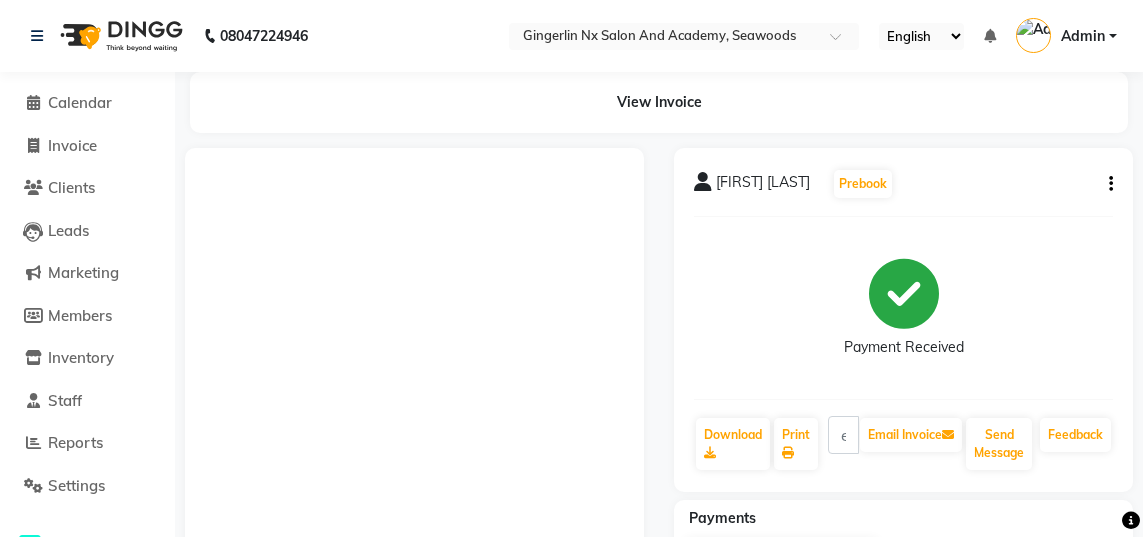 scroll, scrollTop: 106, scrollLeft: 0, axis: vertical 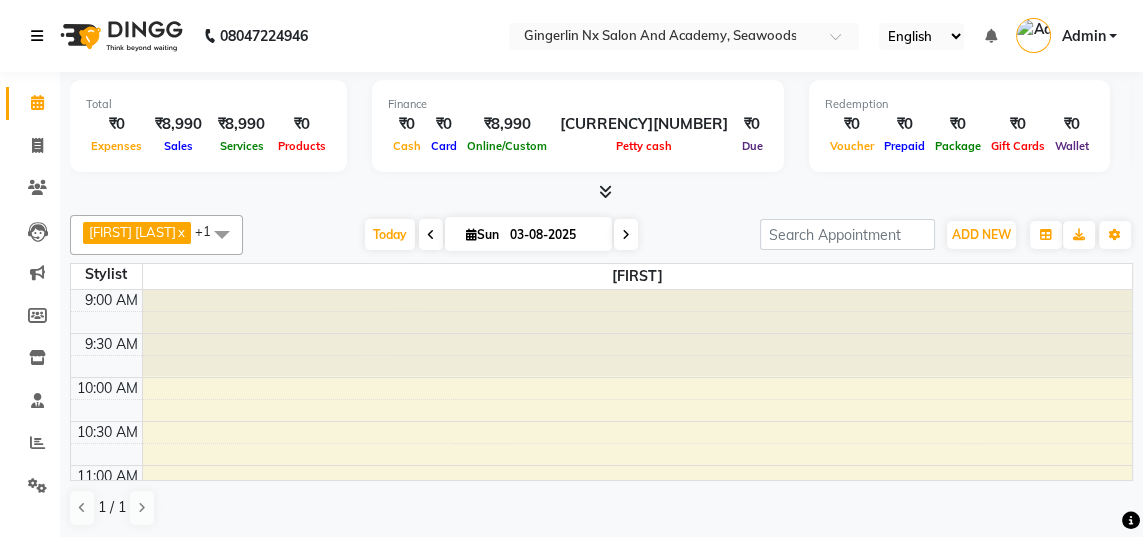 click at bounding box center (37, 36) 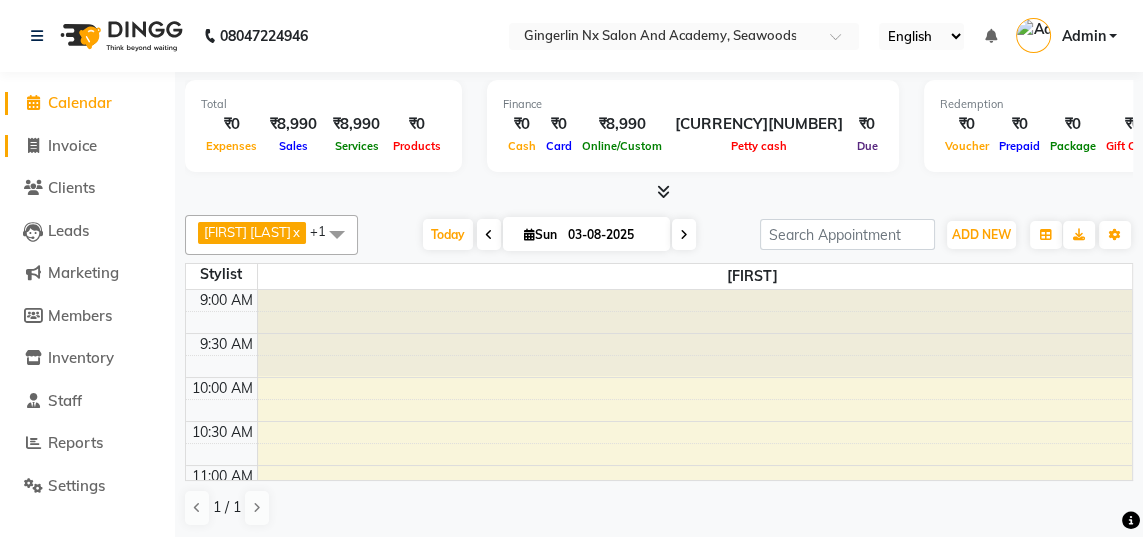 click on "Invoice" 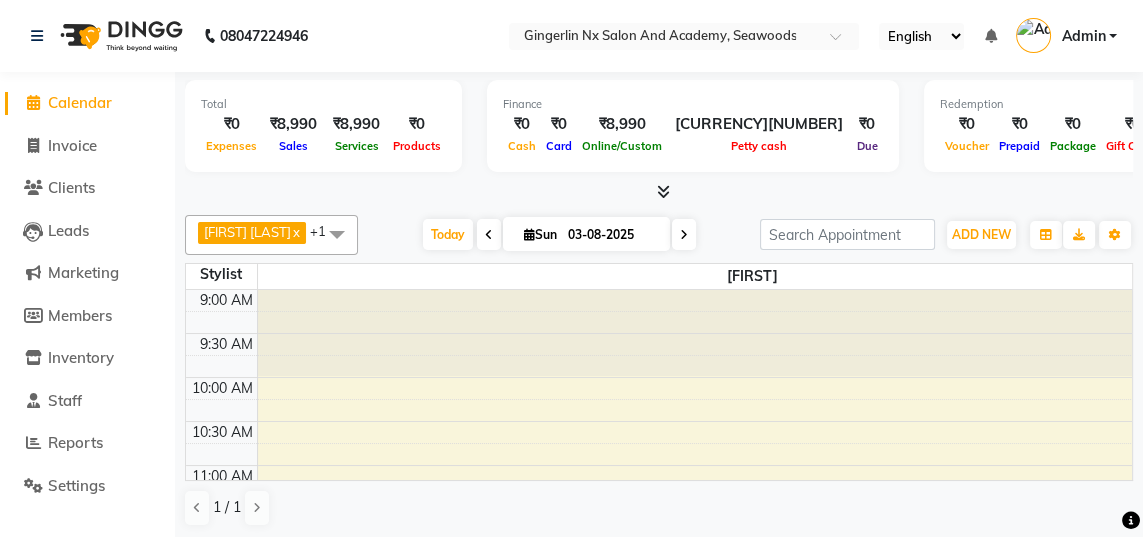 select on "service" 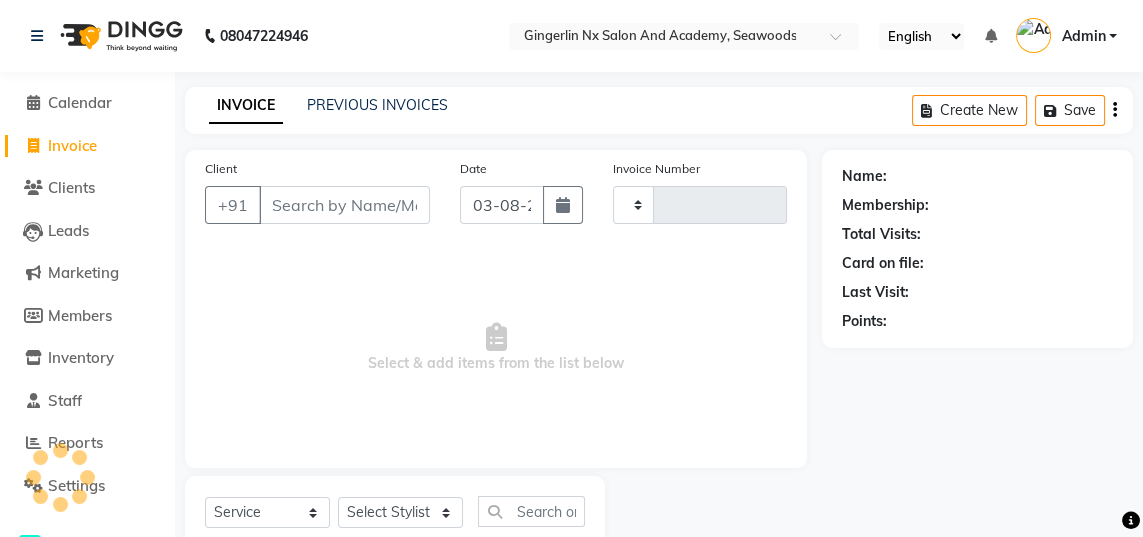 type on "0497" 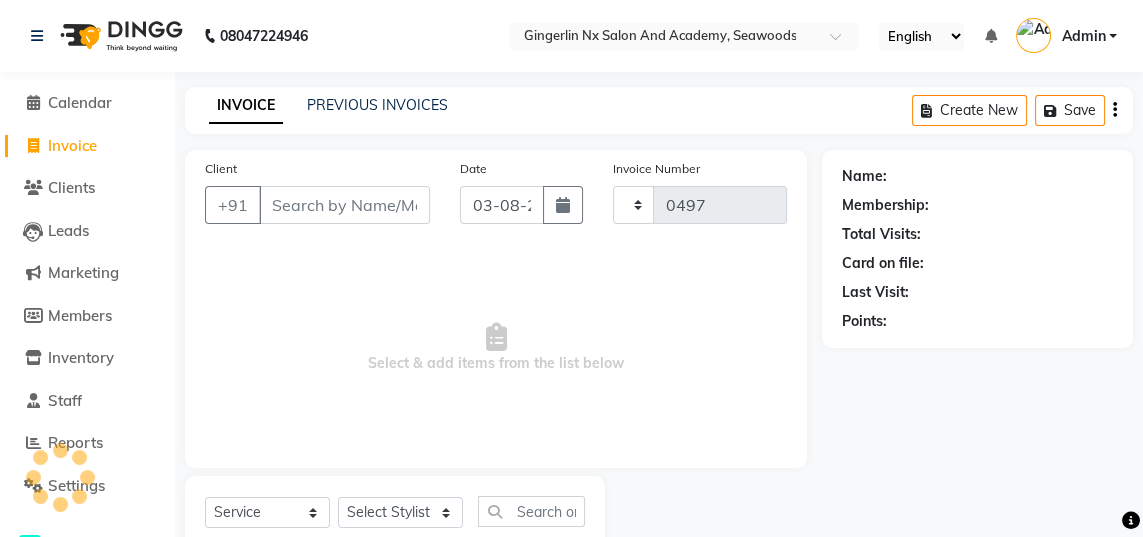 select on "480" 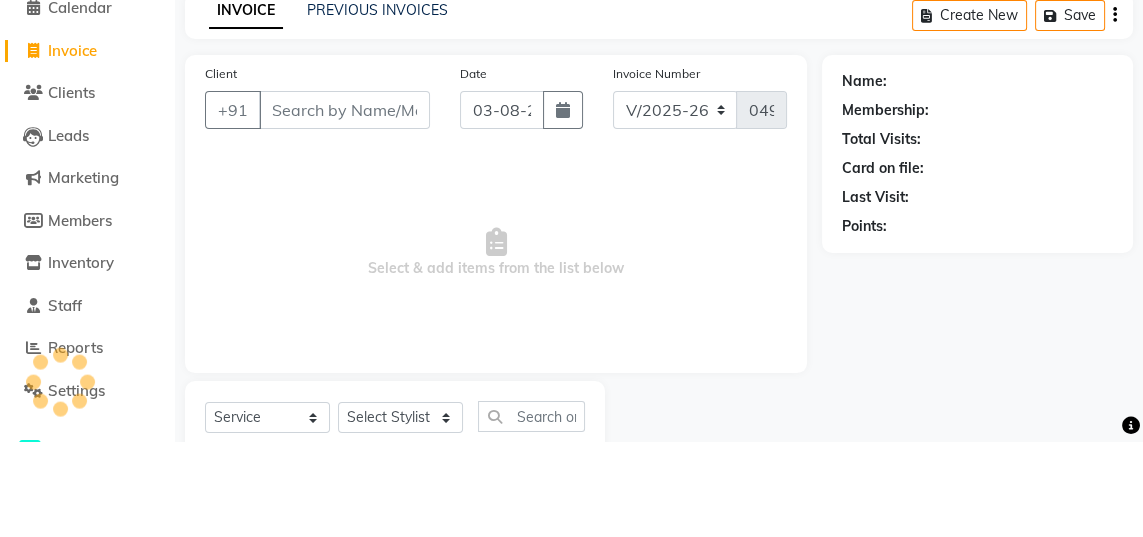 select on "membership" 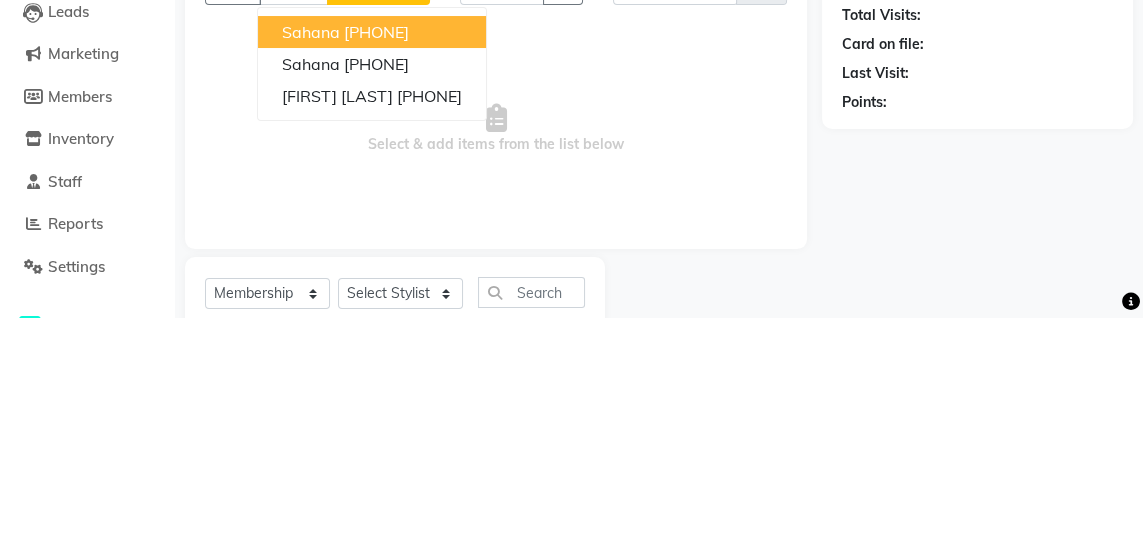 click on "[PHONE]" at bounding box center [429, 315] 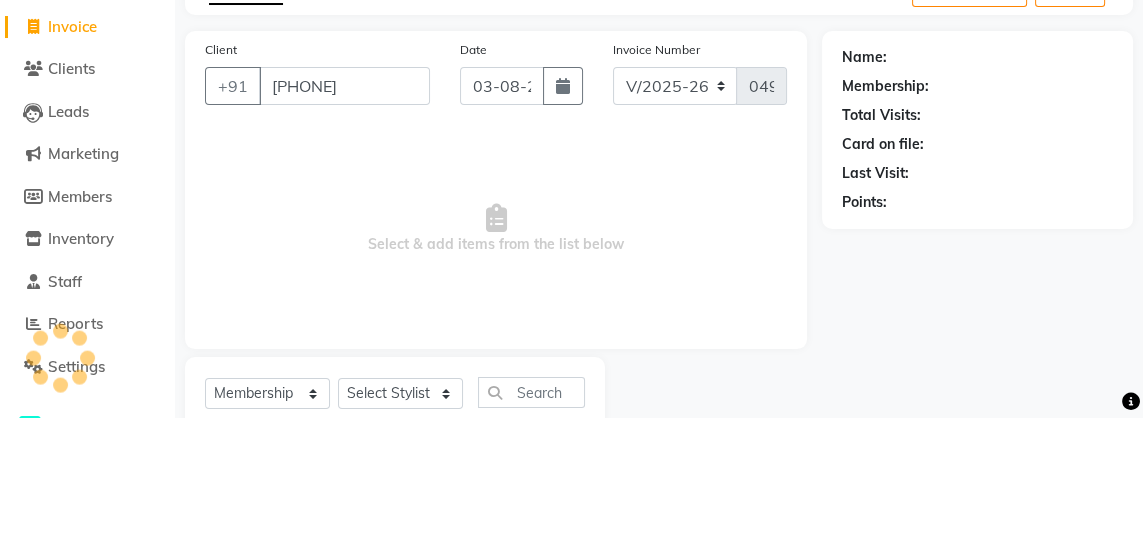 type on "[PHONE]" 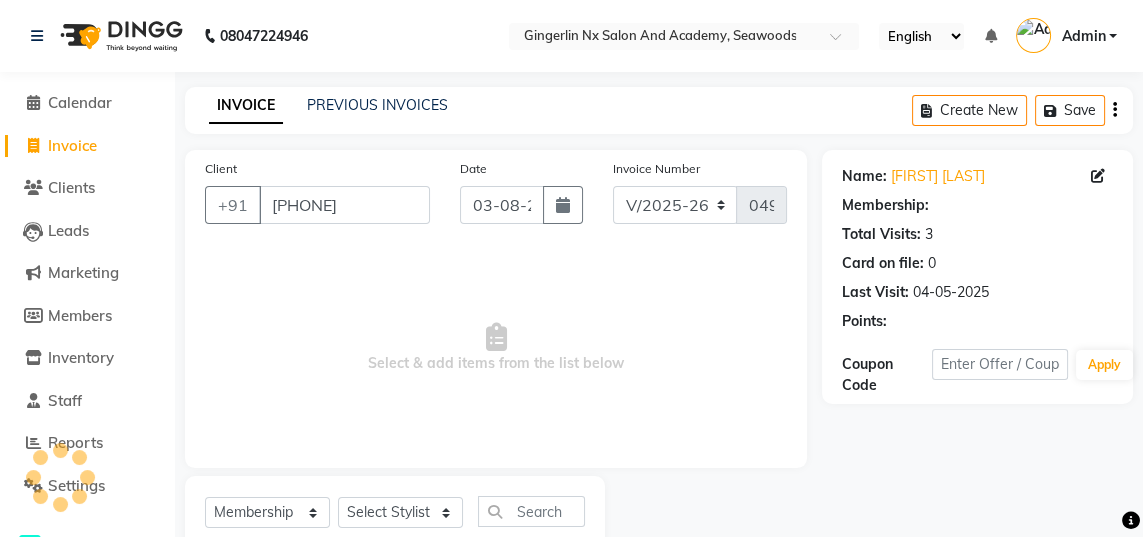 select on "1: Object" 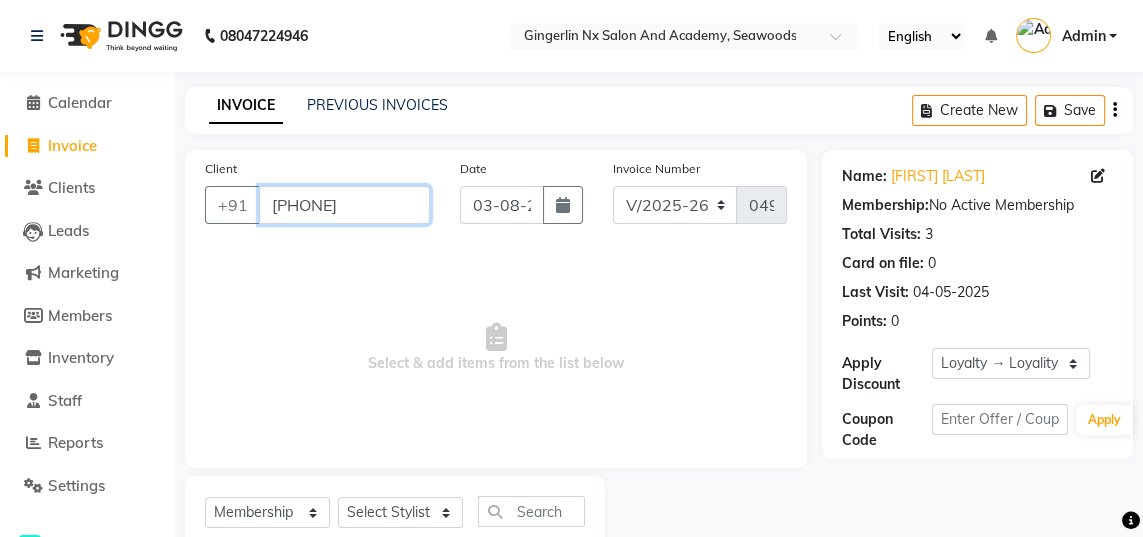 click on "[PHONE]" at bounding box center [344, 205] 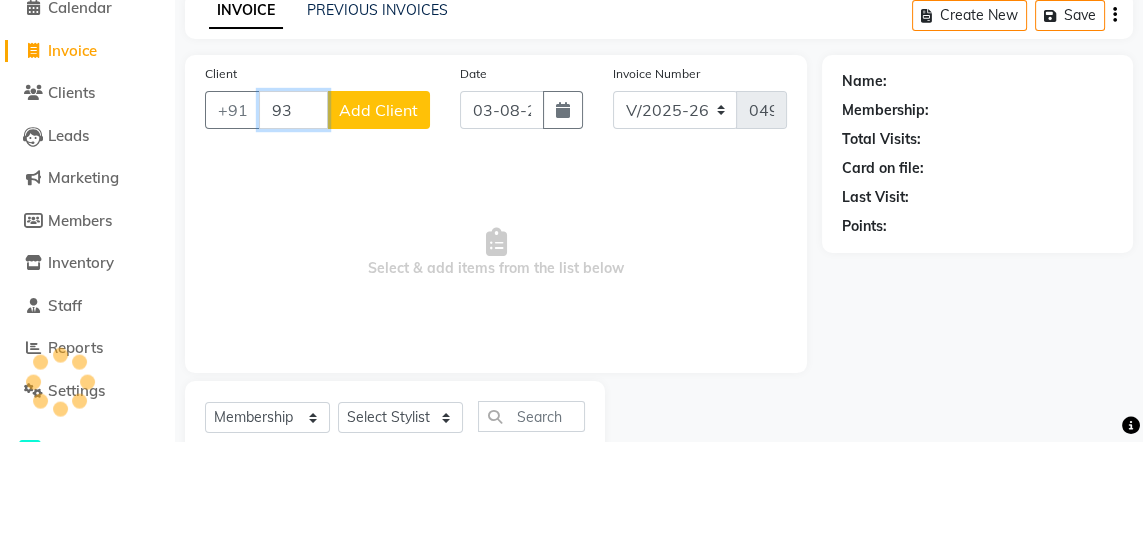 type on "9" 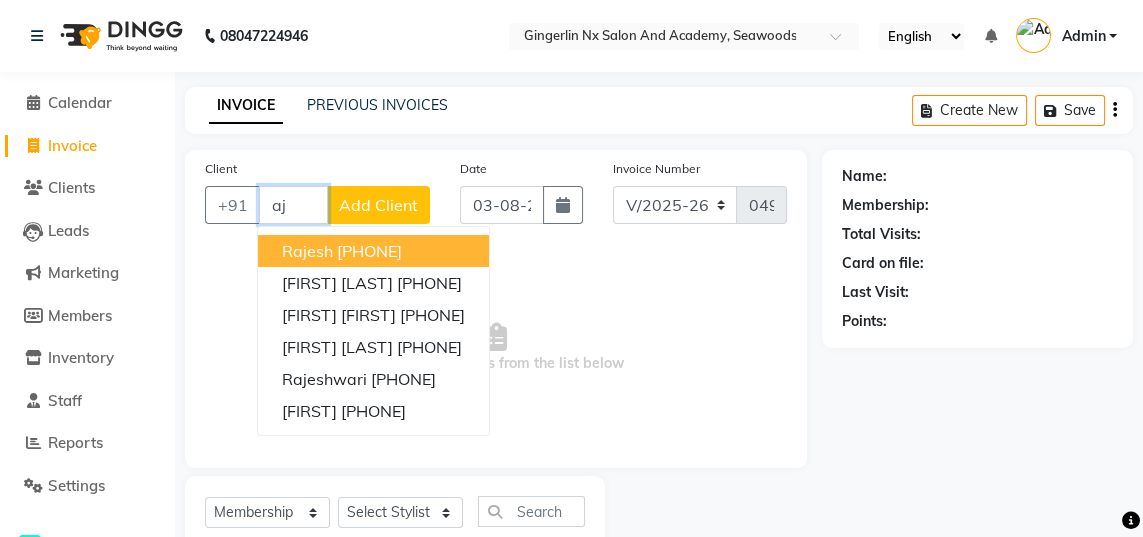 type on "a" 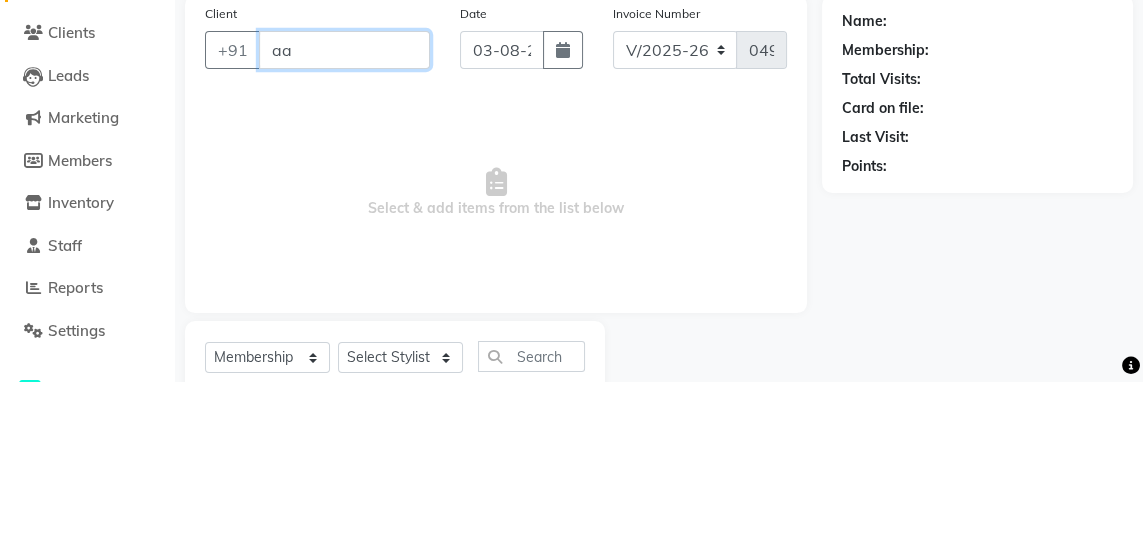 type on "a" 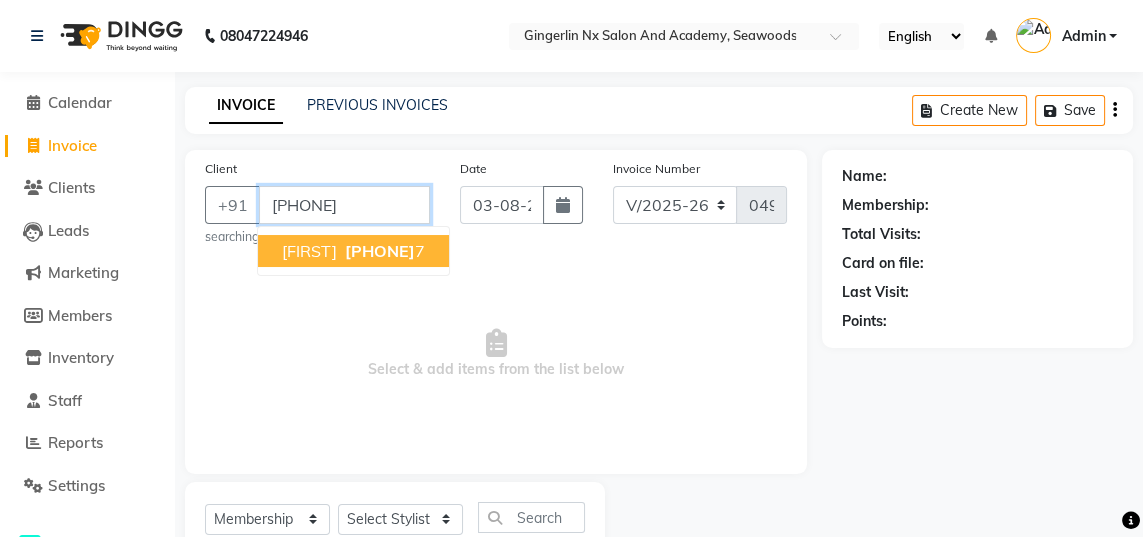 scroll, scrollTop: 0, scrollLeft: 0, axis: both 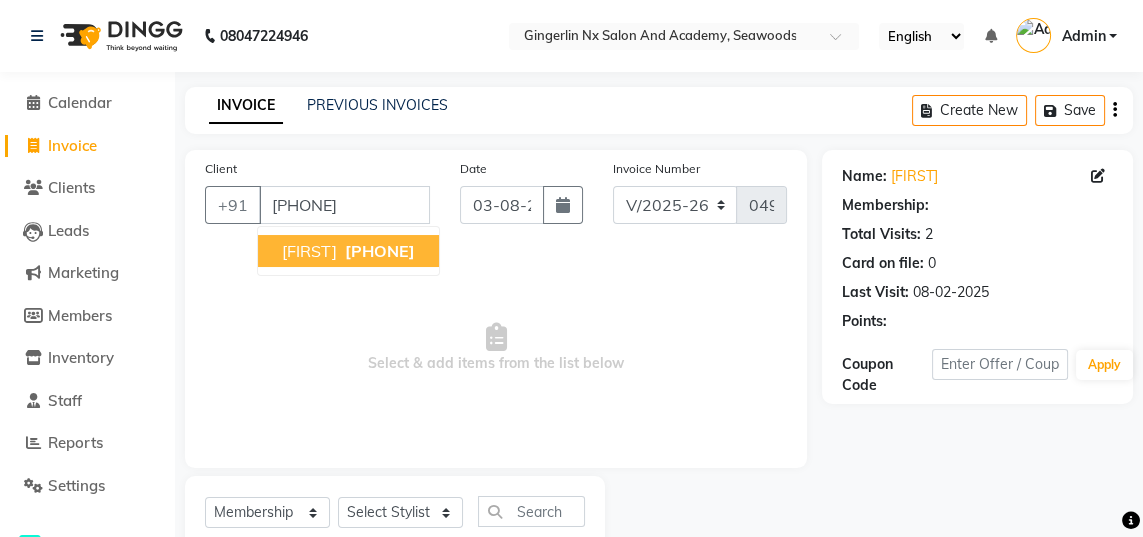 select on "2: Object" 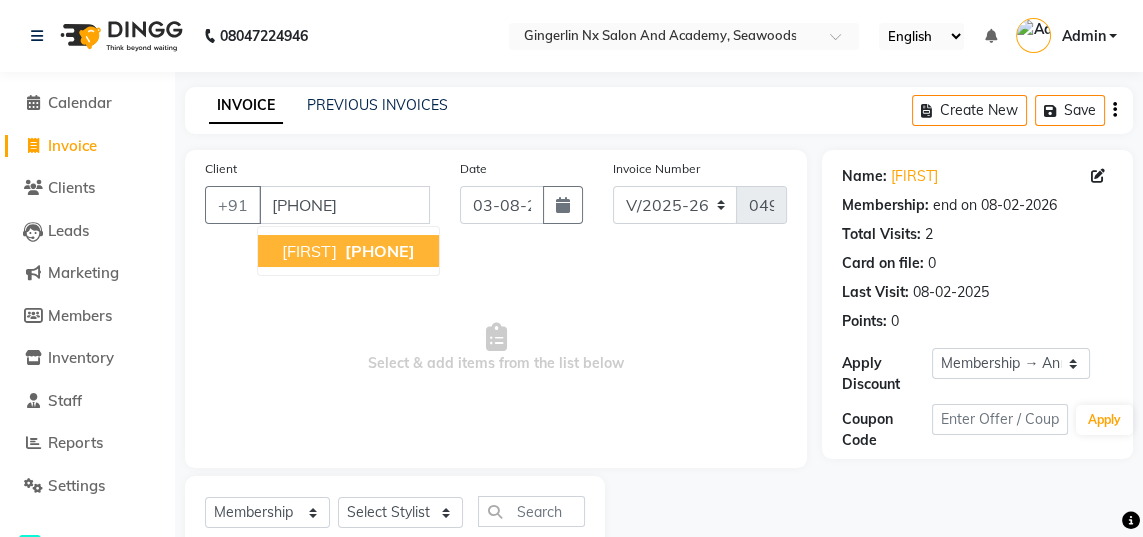 click on "[PHONE]" at bounding box center (380, 251) 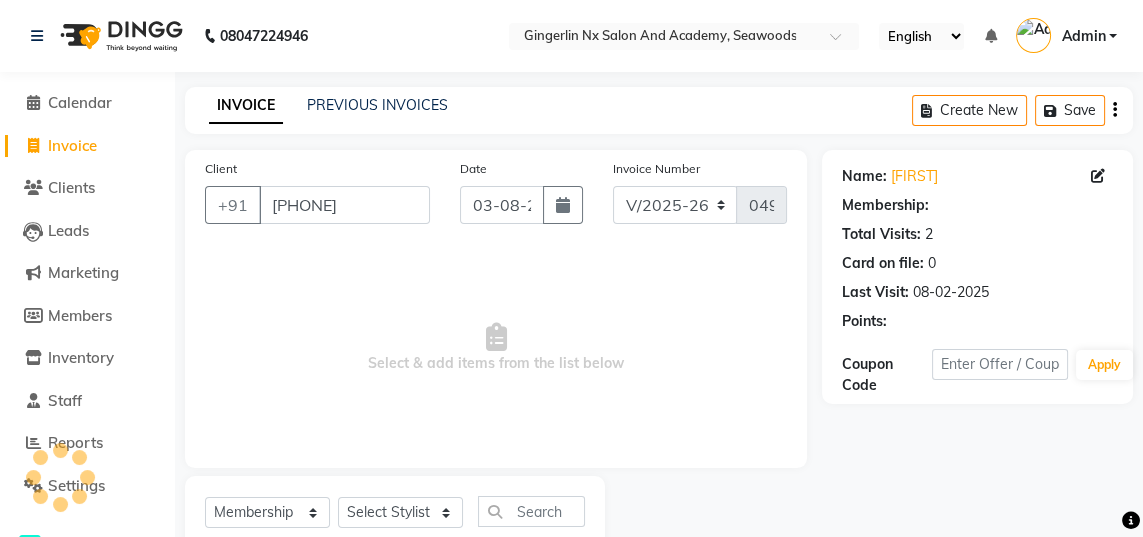 select on "2: Object" 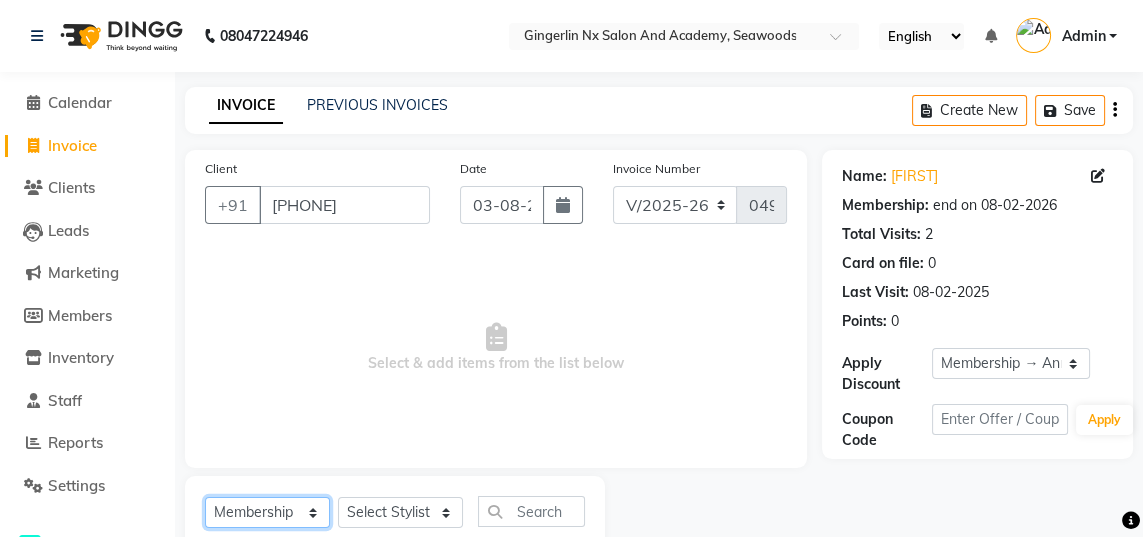 click on "Select  Service  Product  Membership  Package Voucher Prepaid Gift Card" 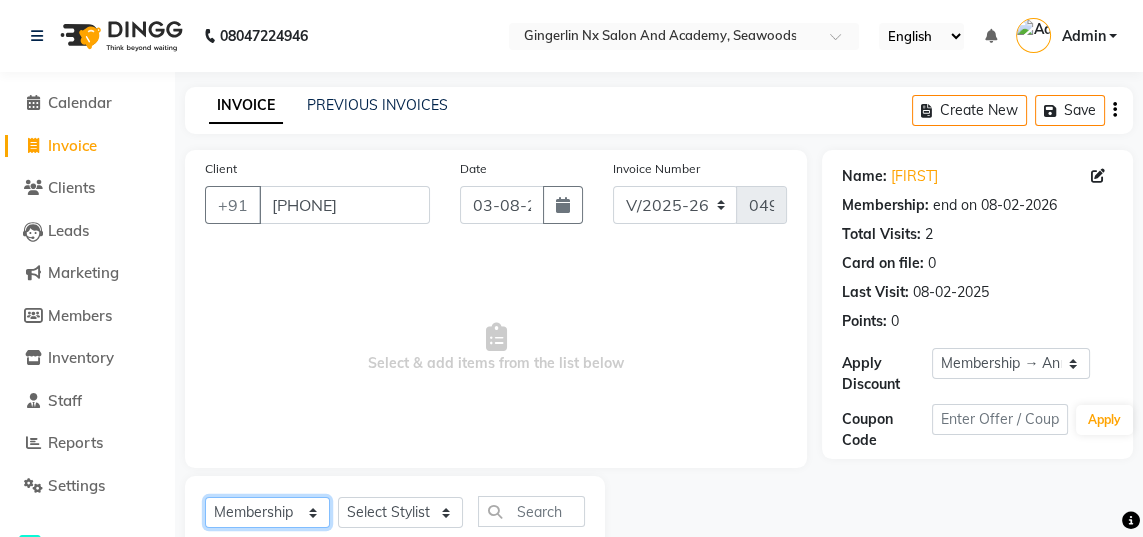 select on "service" 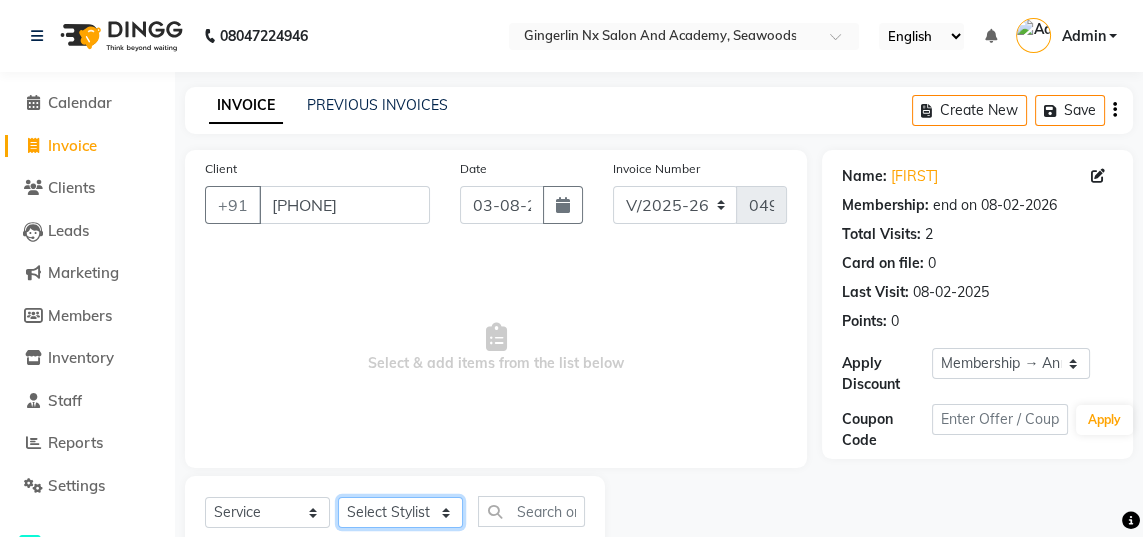 click on "Select Stylist Jaya Sajida Samar Sashina Sheetal Tosif" 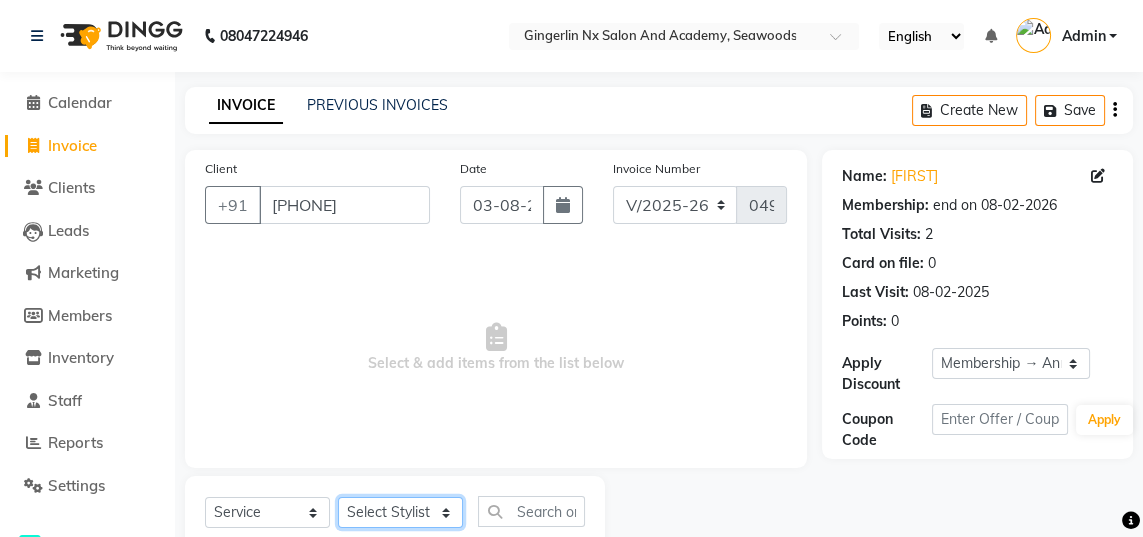 select on "84216" 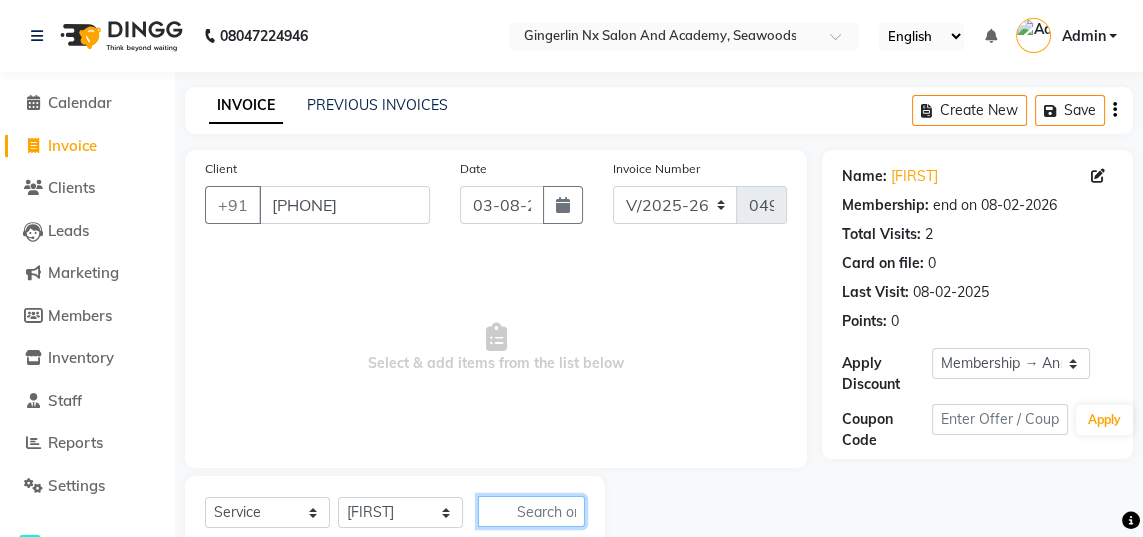 click 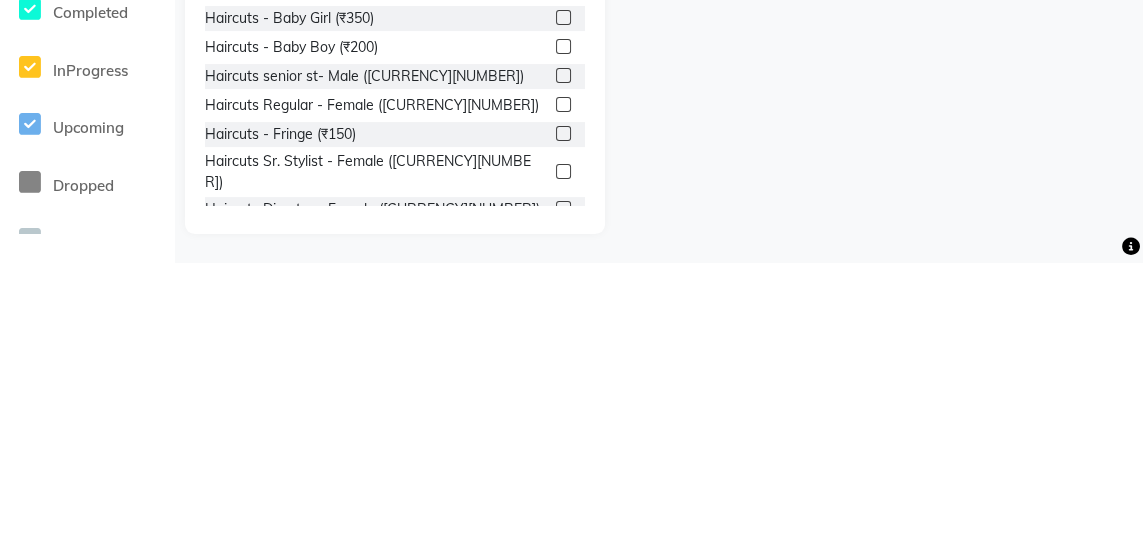 scroll, scrollTop: 263, scrollLeft: 0, axis: vertical 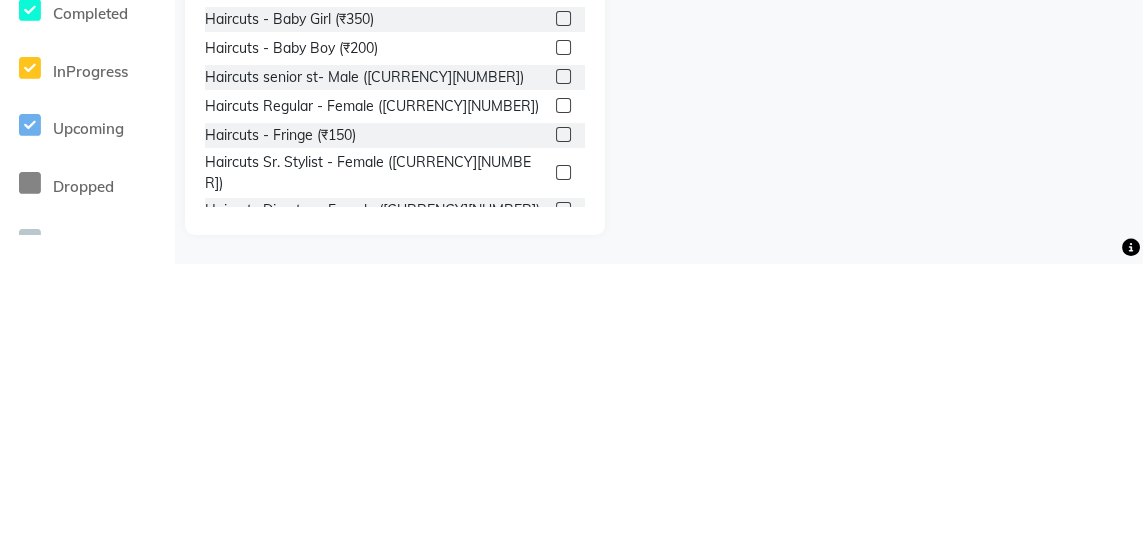 type on "Hair" 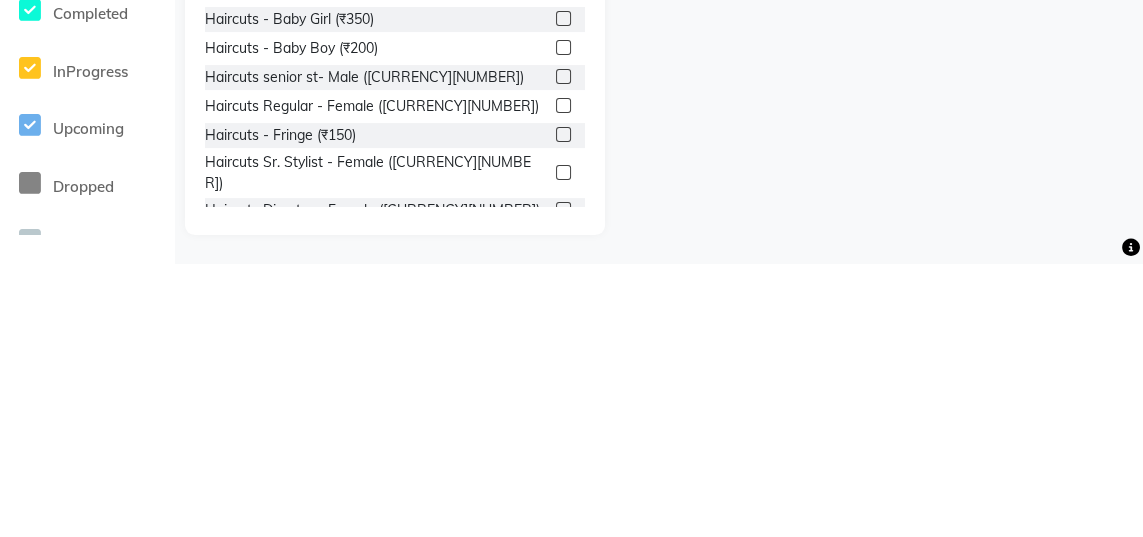 click 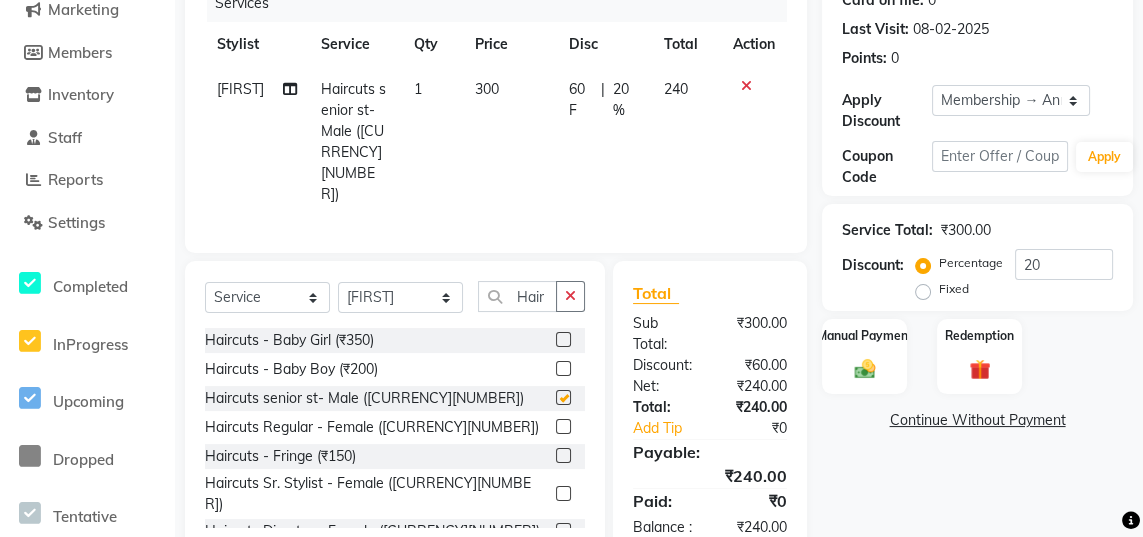 checkbox on "false" 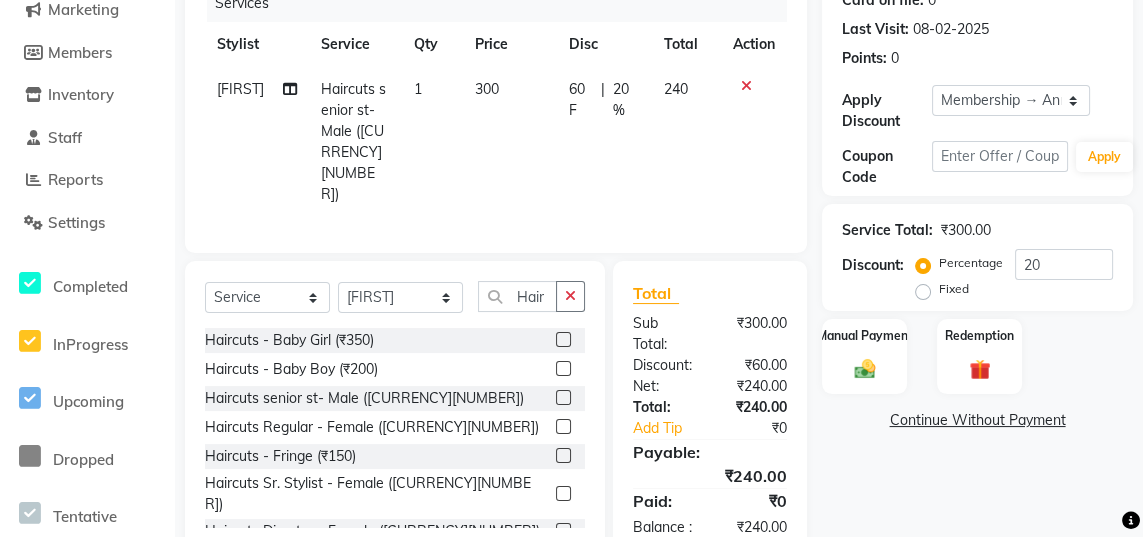 click on "300" 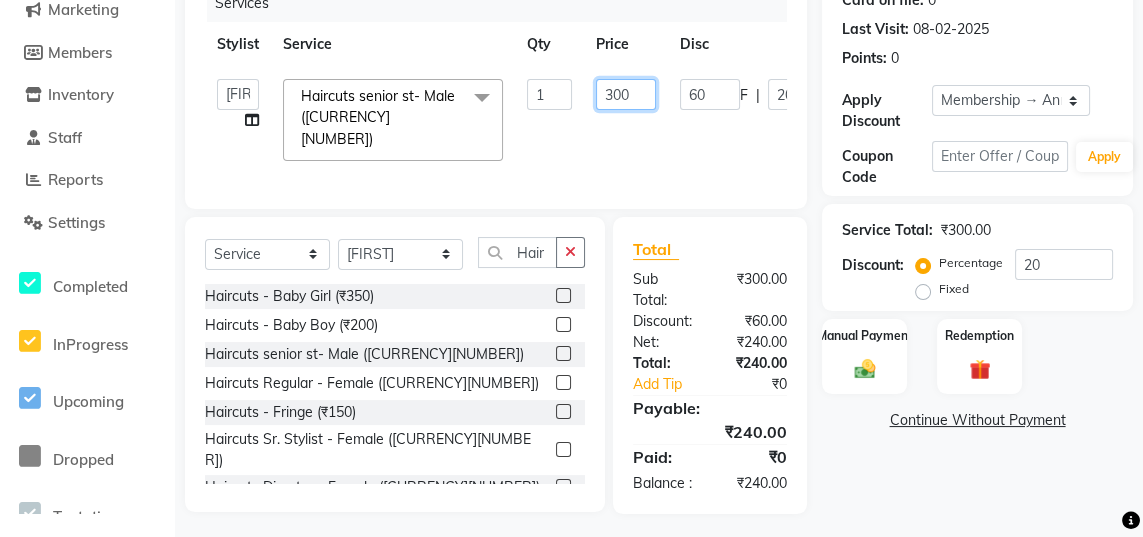 click on "300" 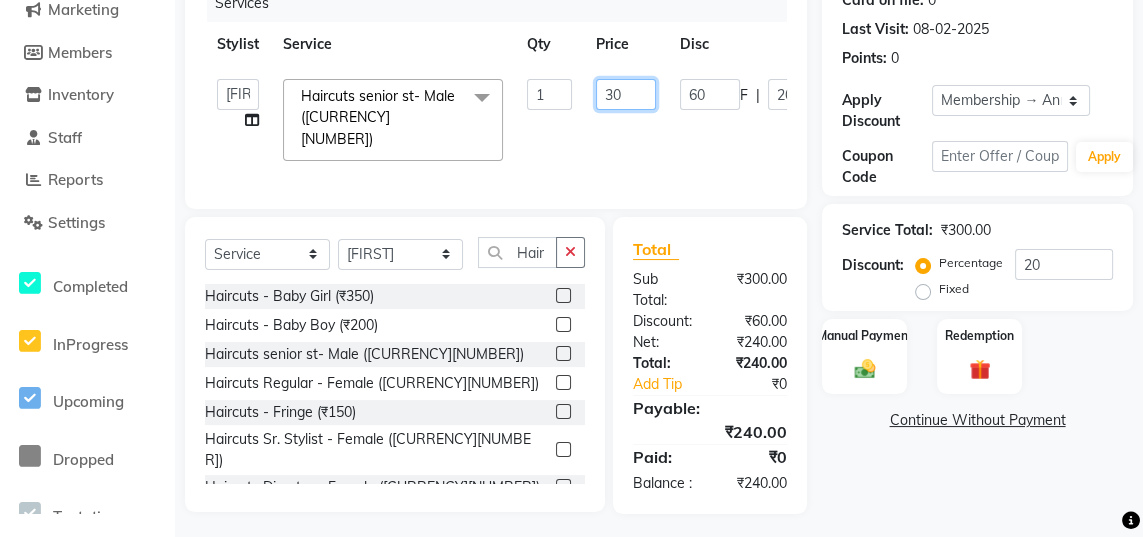 type on "3" 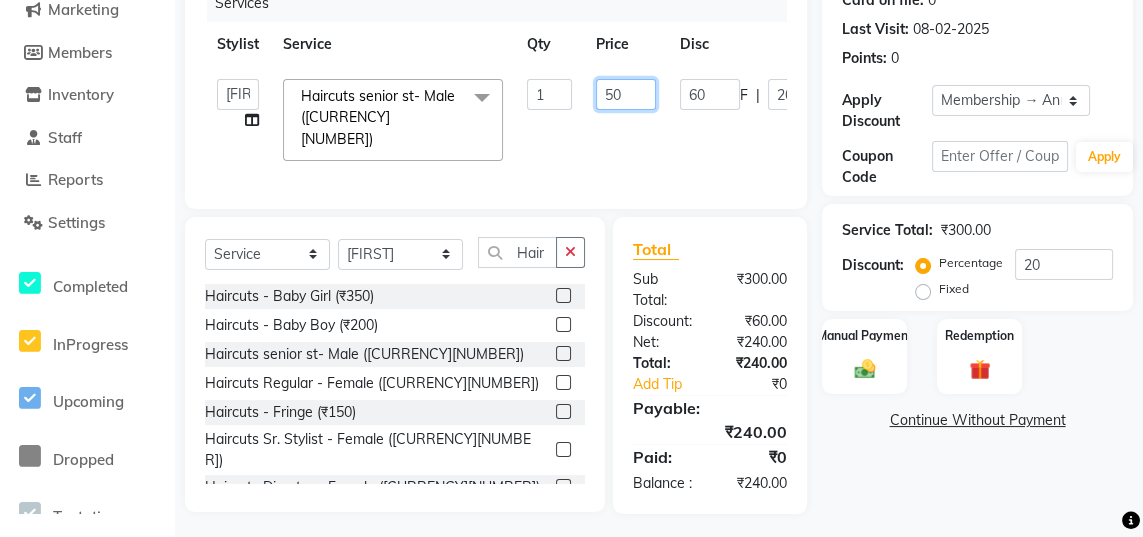 type on "500" 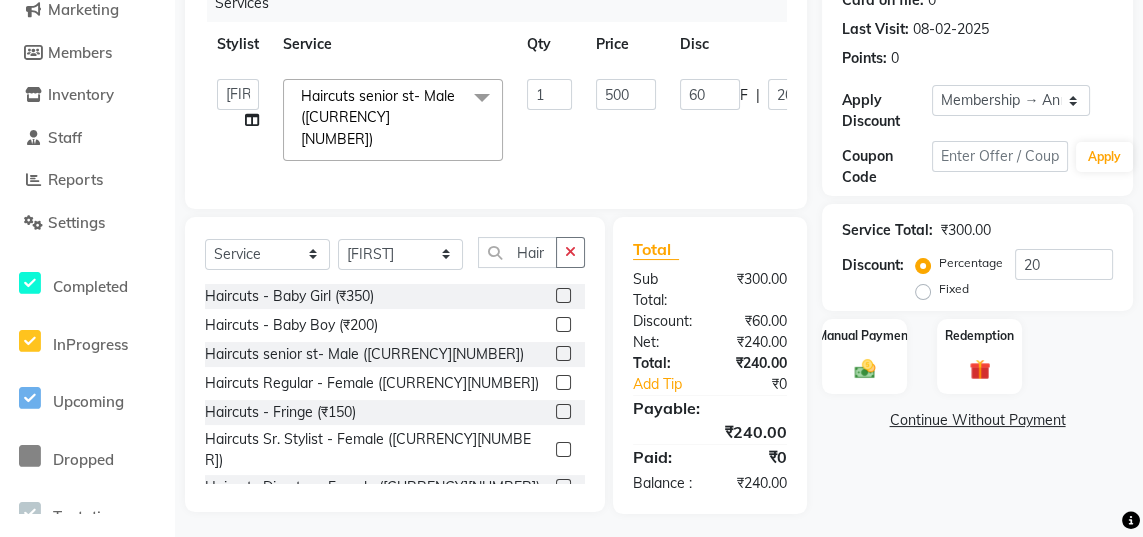 click on "Jaya Sajida Samar Sashina Sheetal Tosif Haircuts senior st- Male ([CURRENCY][NUMBER]) x Haircuts - Baby Girl ([CURRENCY][NUMBER]) Haircuts - Baby Boy ([CURRENCY][NUMBER]) Haircuts senior st- Male ([CURRENCY][NUMBER]) Haircuts Regular - Female ([CURRENCY][NUMBER]) Haircuts - Fringe ([CURRENCY][NUMBER]) Face wax full ([CURRENCY][NUMBER]) smart bond upto shoulder ([CURRENCY][NUMBER]) smart bond below shoulder ([CURRENCY][NUMBER]) Haircuts Sr. Stylist - Female ([CURRENCY][NUMBER]) Haircuts Director - Female ([CURRENCY][NUMBER]) Haircuts Sr. Stylist - Male ([CURRENCY][NUMBER]) Haircuts Director- Male ([CURRENCY][NUMBER]) streaks ([CURRENCY][NUMBER]) cystein wash upto shoulder ([CURRENCY][NUMBER]) cystien wash below shoulder ([CURRENCY][NUMBER]) Botox ([CURRENCY][NUMBER]) Nanoplastia ([CURRENCY][NUMBER]) Makeup ([CURRENCY][NUMBER]) Olaplex ([CURRENCY][NUMBER]) Back neck bleach ([CURRENCY][NUMBER]) Neck bleach ([CURRENCY][NUMBER]) Arms bleach ([CURRENCY][NUMBER]) Feet bleach ([CURRENCY][NUMBER]) Back bleach ([CURRENCY][NUMBER]) Half leg bleach ([CURRENCY][NUMBER]) Full legs bleach ([CURRENCY][NUMBER]) Charcol faical ([CURRENCY][NUMBER]) Radiance ([CURRENCY][NUMBER]) Face bleach ([CURRENCY][NUMBER]) D tan face ([CURRENCY][NUMBER]) D tan hand ([CURRENCY][NUMBER]) D tan feet ([CURRENCY][NUMBER]) Sealer ([CURRENCY][NUMBER]) Inforcer shampoo ([CURRENCY][NUMBER]) Taksh mask ([CURRENCY][NUMBER]) Taksh ([CURRENCY][NUMBER]) 1" 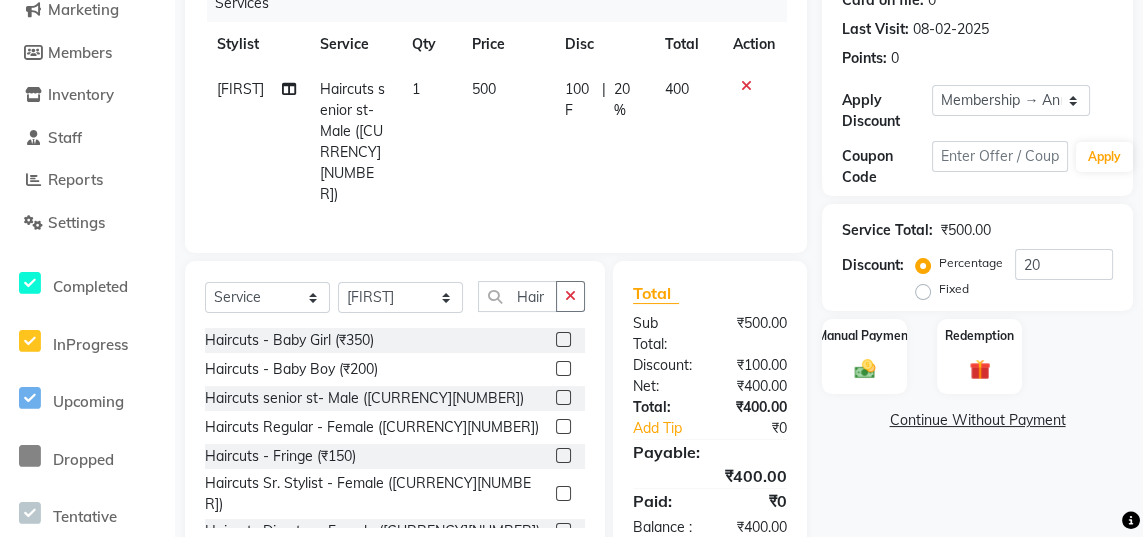 click on "Manual Payment" 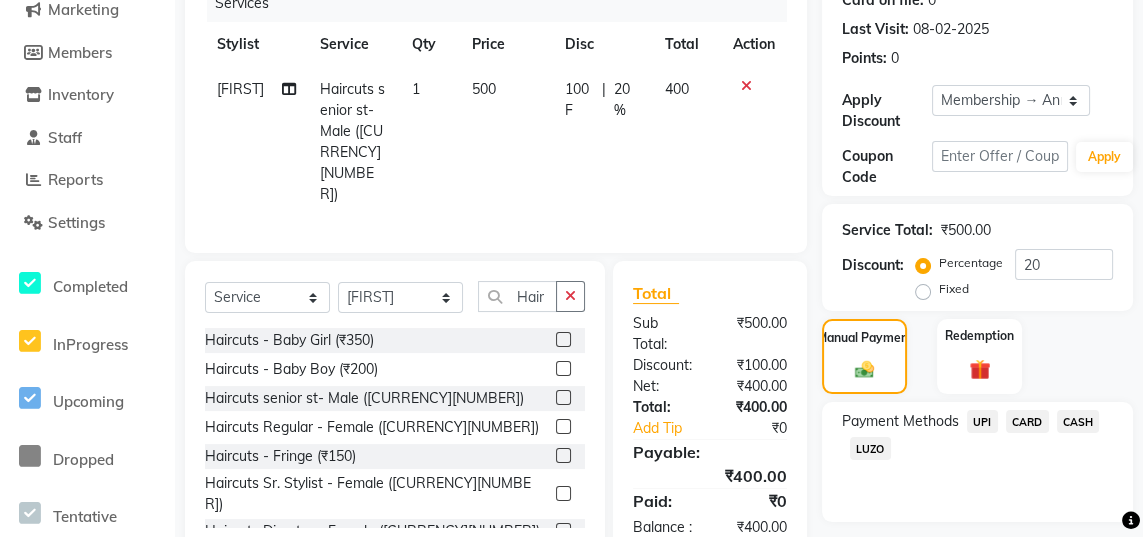 scroll, scrollTop: 222, scrollLeft: 0, axis: vertical 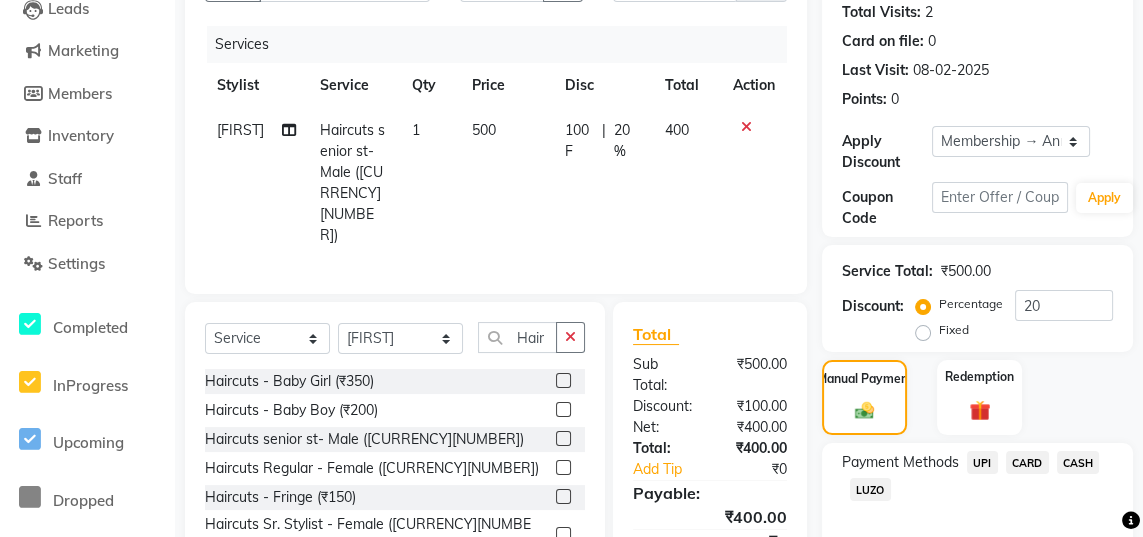 click on "UPI" 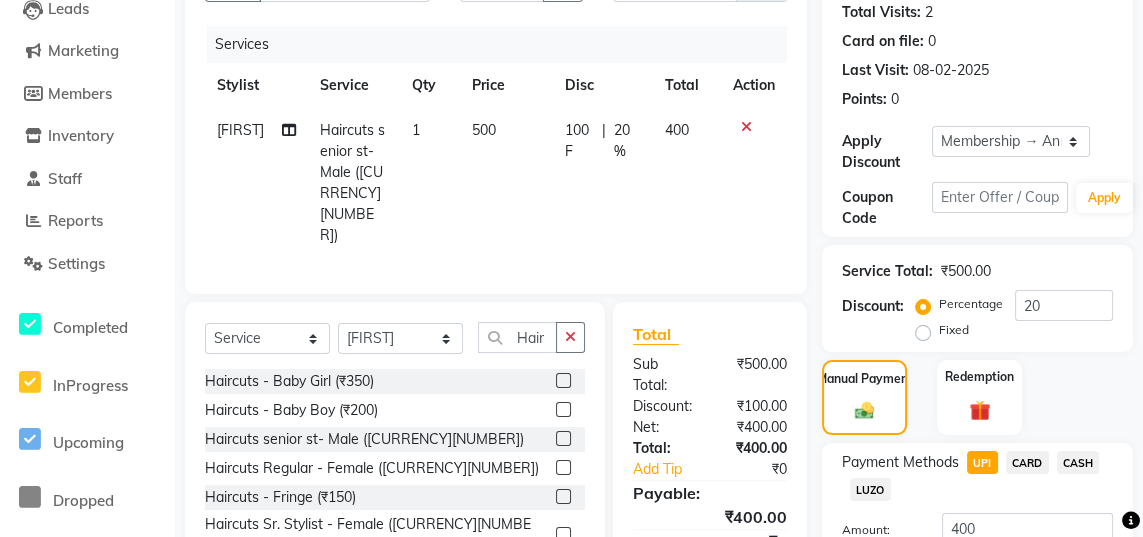 scroll, scrollTop: 277, scrollLeft: 0, axis: vertical 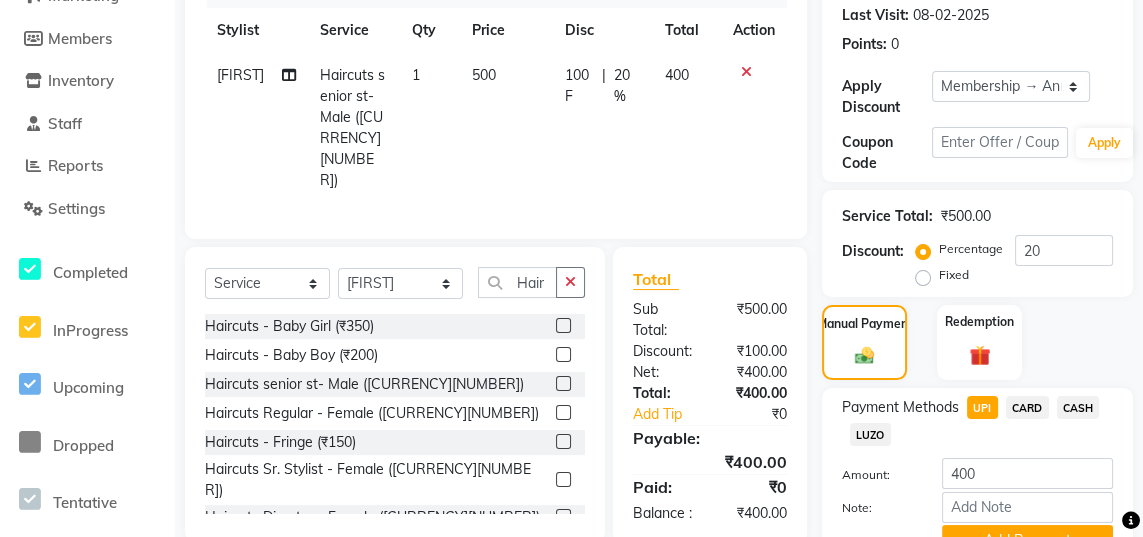 click on "Add Payment" 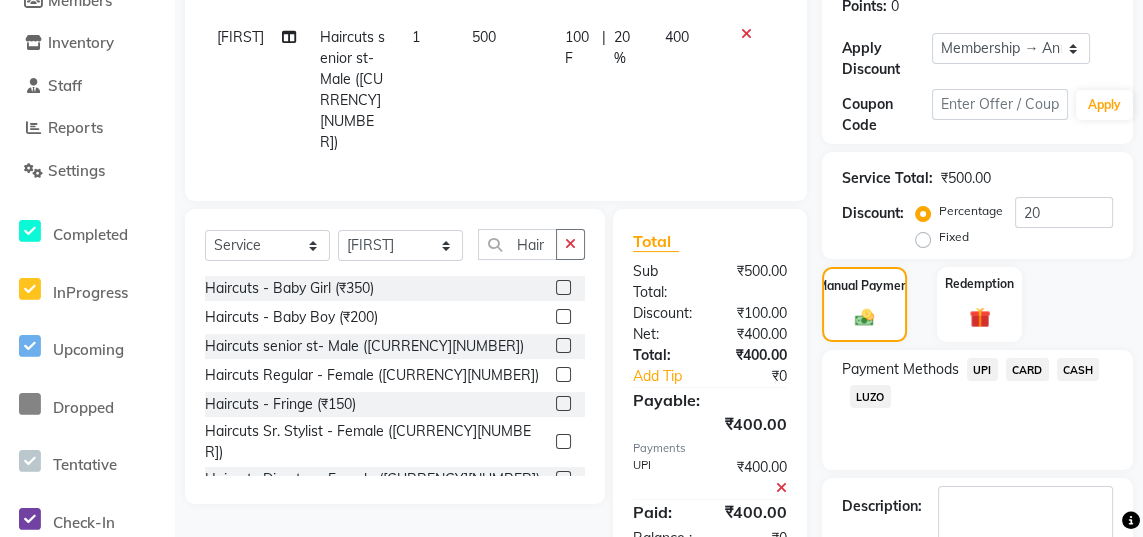 scroll, scrollTop: 348, scrollLeft: 0, axis: vertical 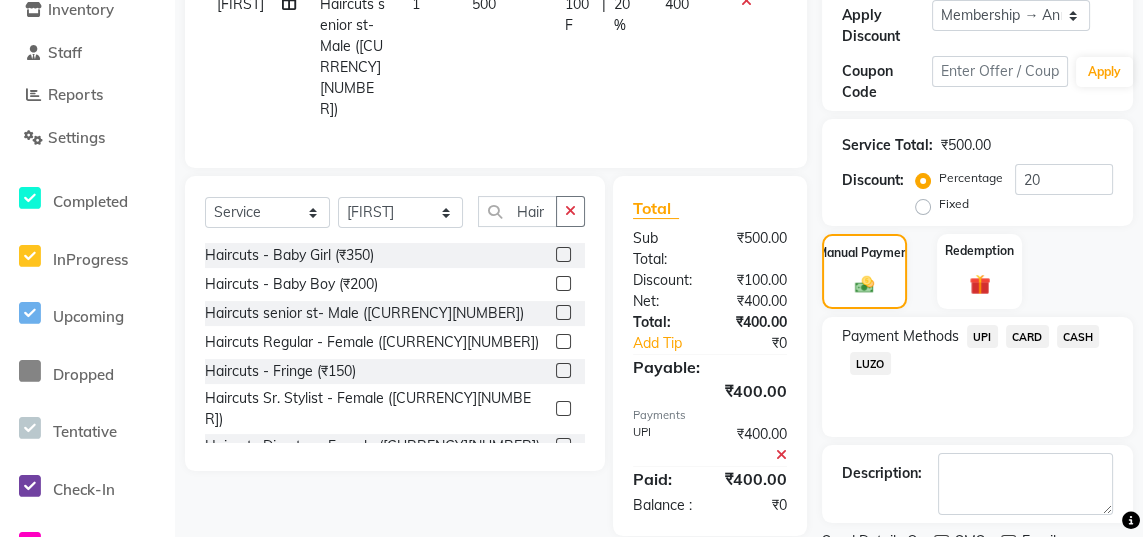 click on "Checkout" 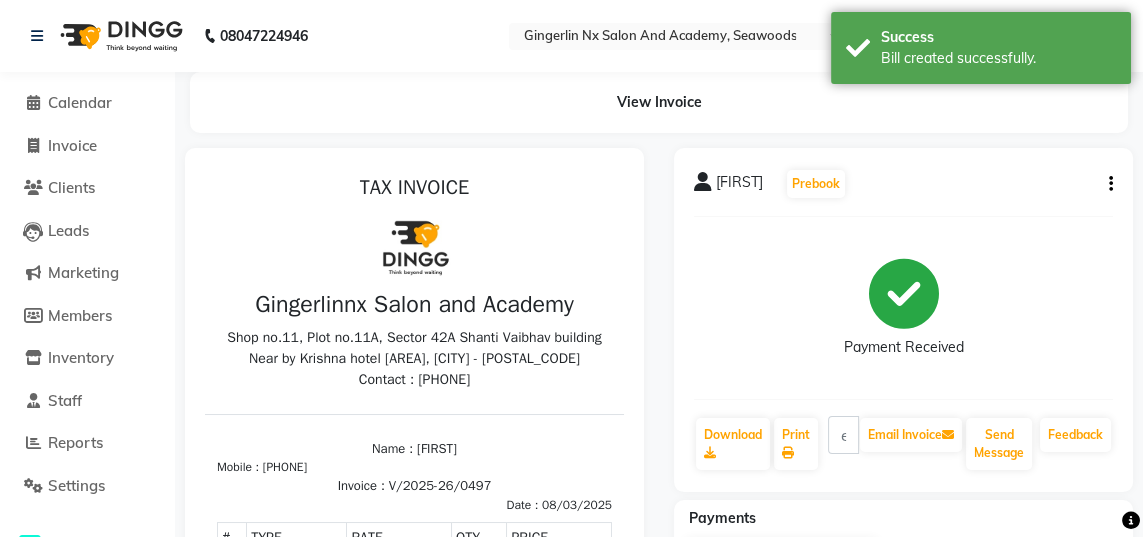 scroll, scrollTop: 0, scrollLeft: 0, axis: both 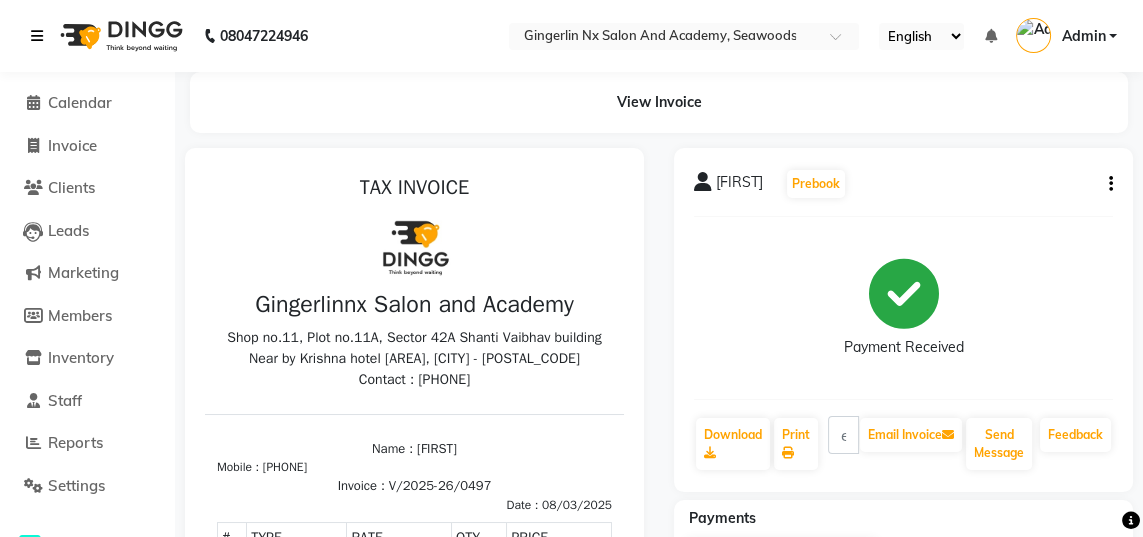 click at bounding box center [37, 36] 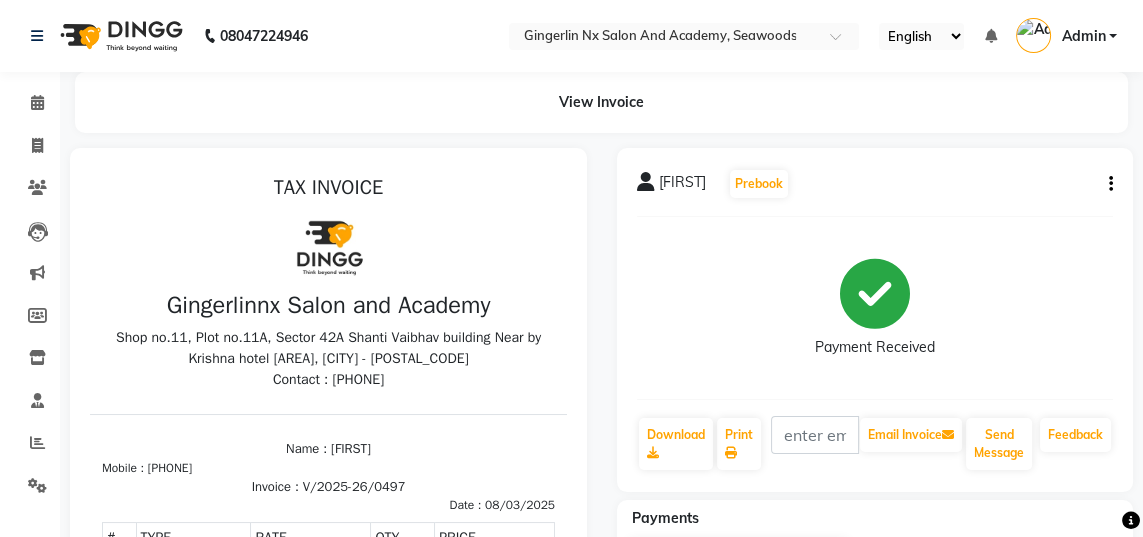 click 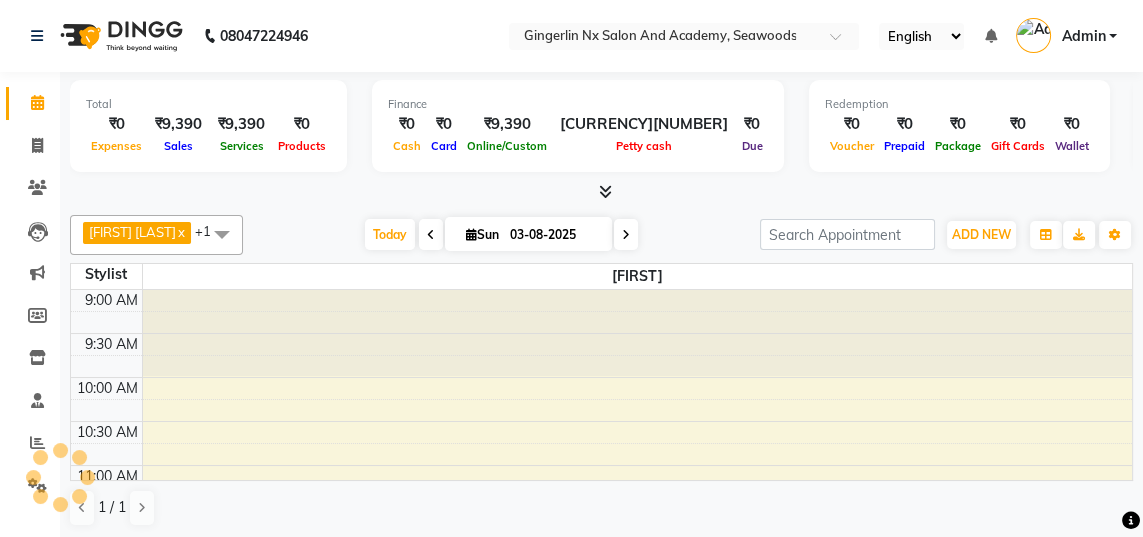 scroll, scrollTop: 0, scrollLeft: 0, axis: both 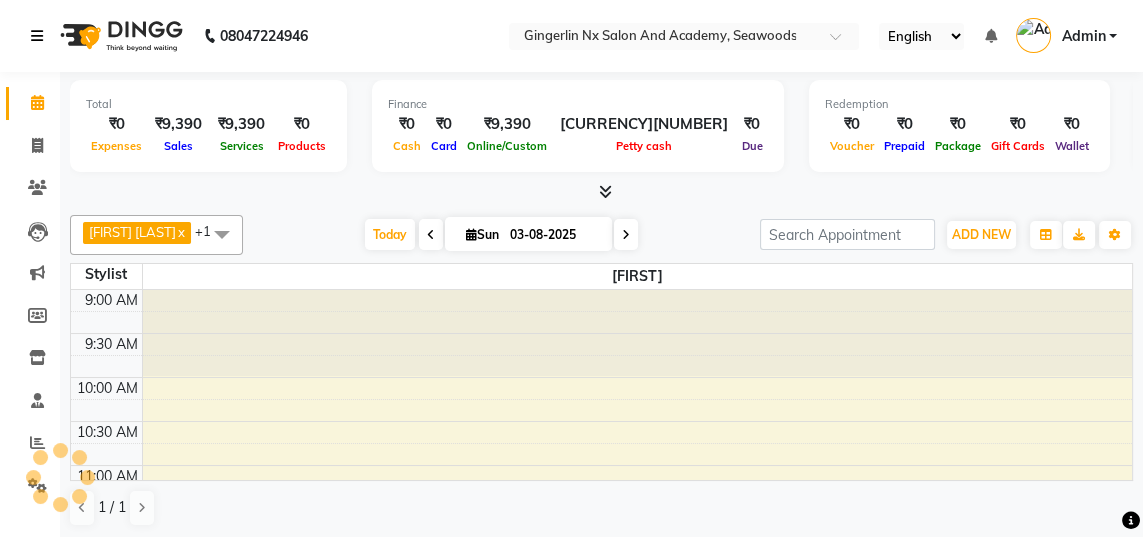 click at bounding box center [41, 36] 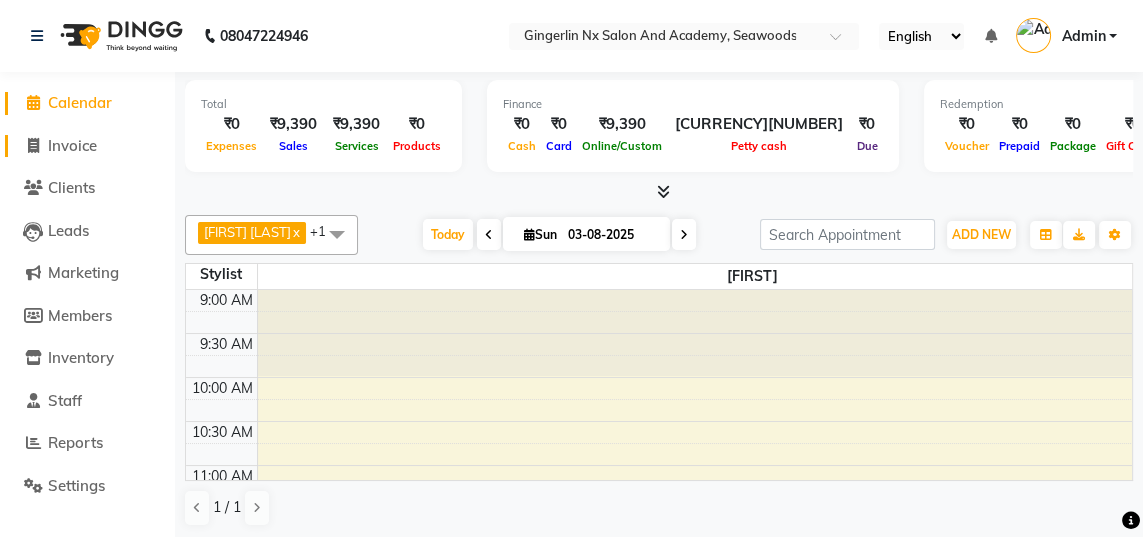 click on "Invoice" 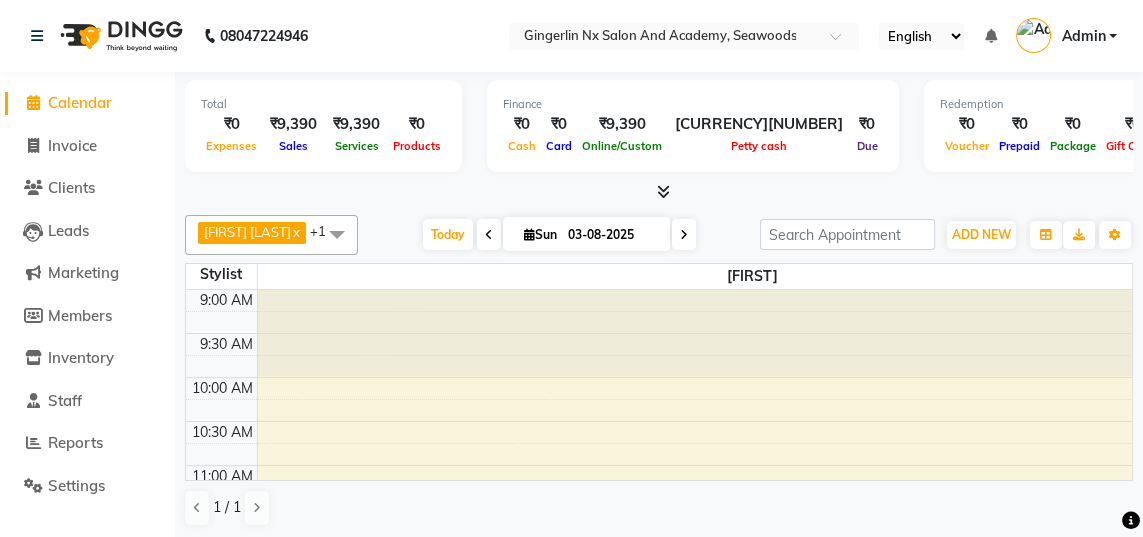 select on "480" 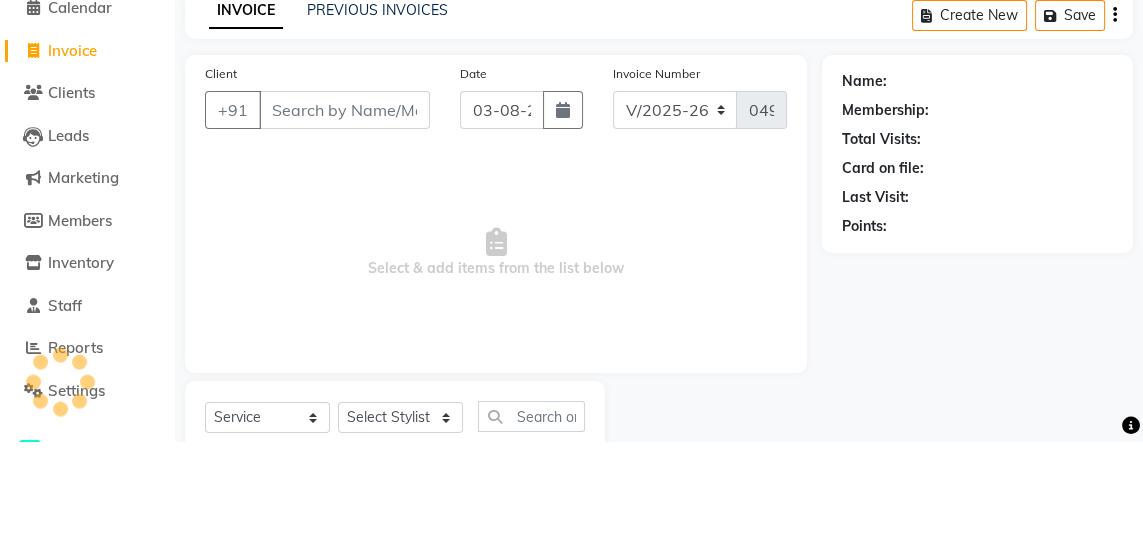 select on "membership" 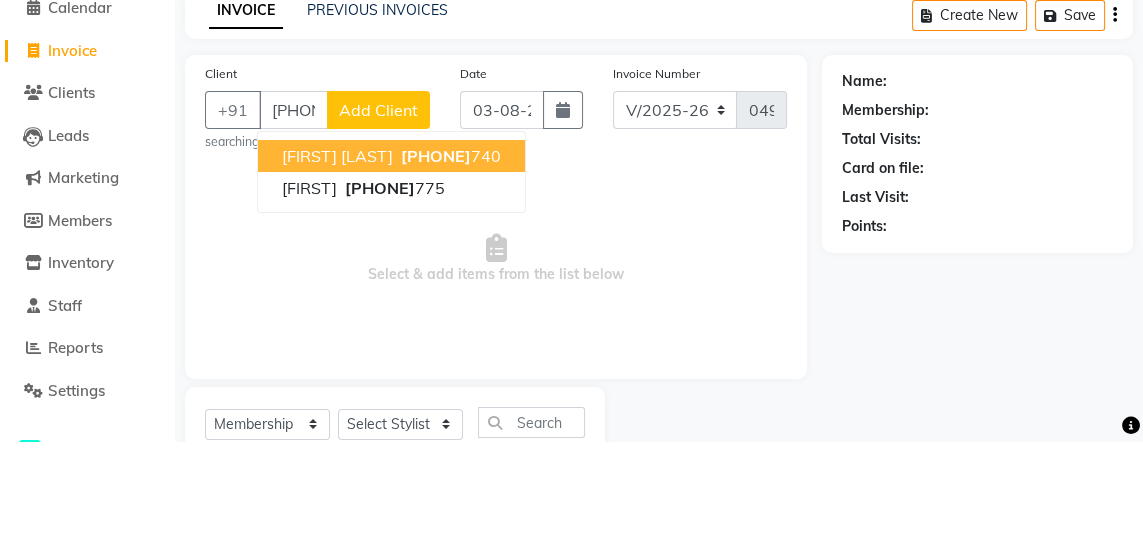 scroll, scrollTop: 0, scrollLeft: 0, axis: both 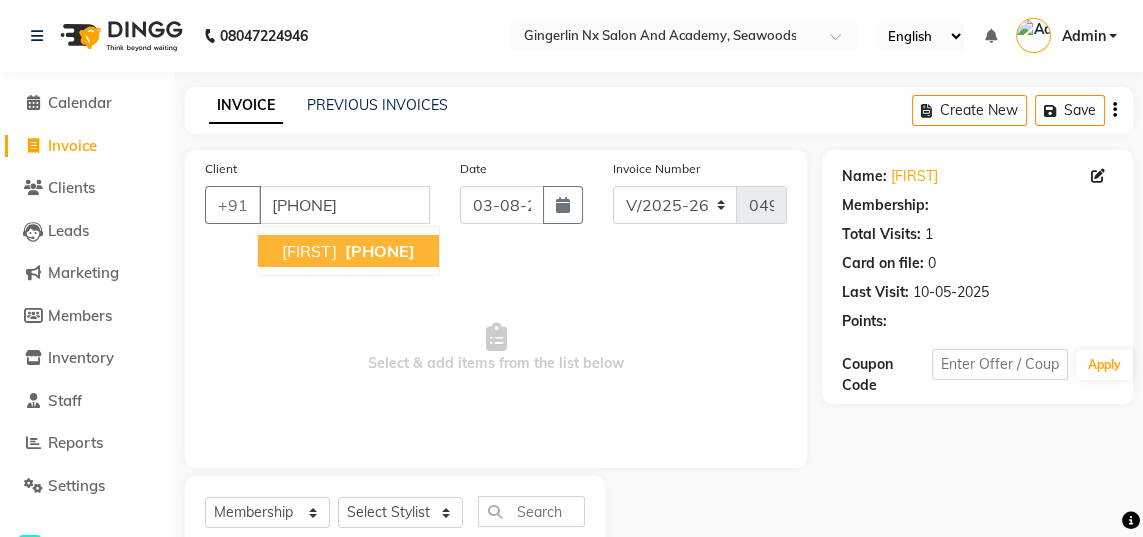 select on "1: Object" 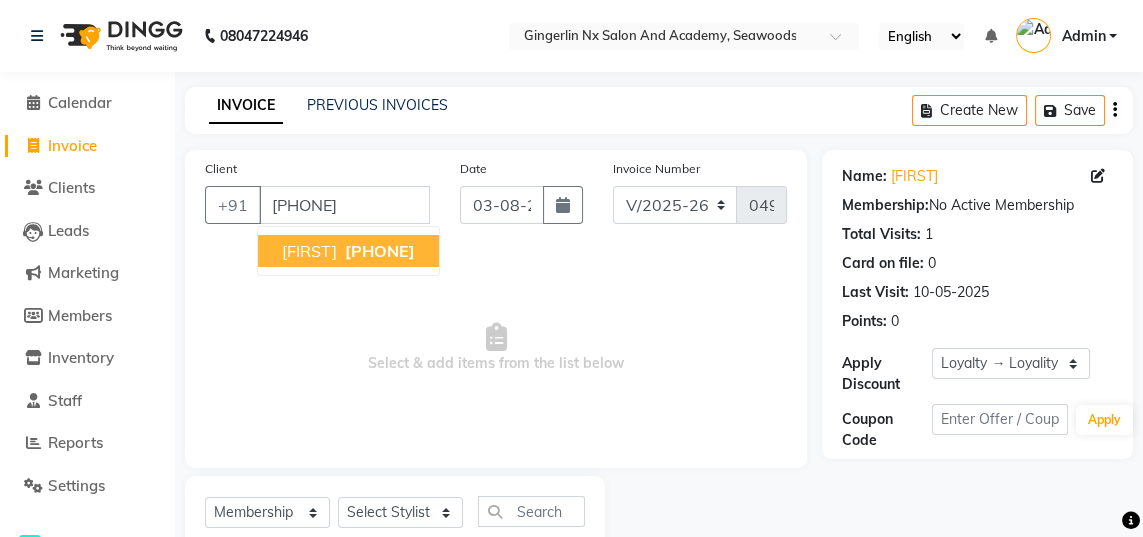 click on "[PHONE]" at bounding box center [380, 251] 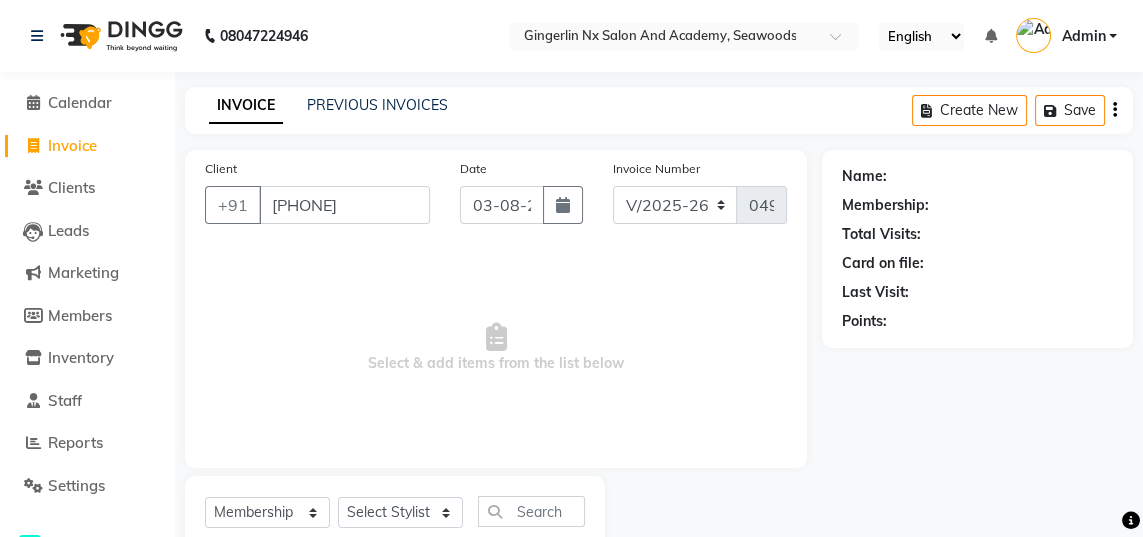 select on "1: Object" 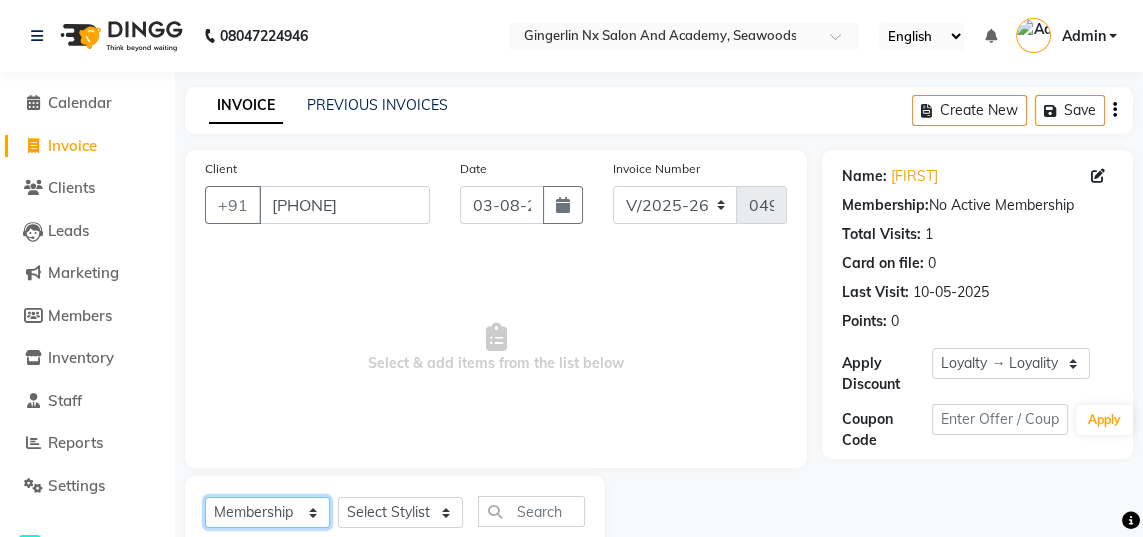 click on "Select  Service  Product  Membership  Package Voucher Prepaid Gift Card" 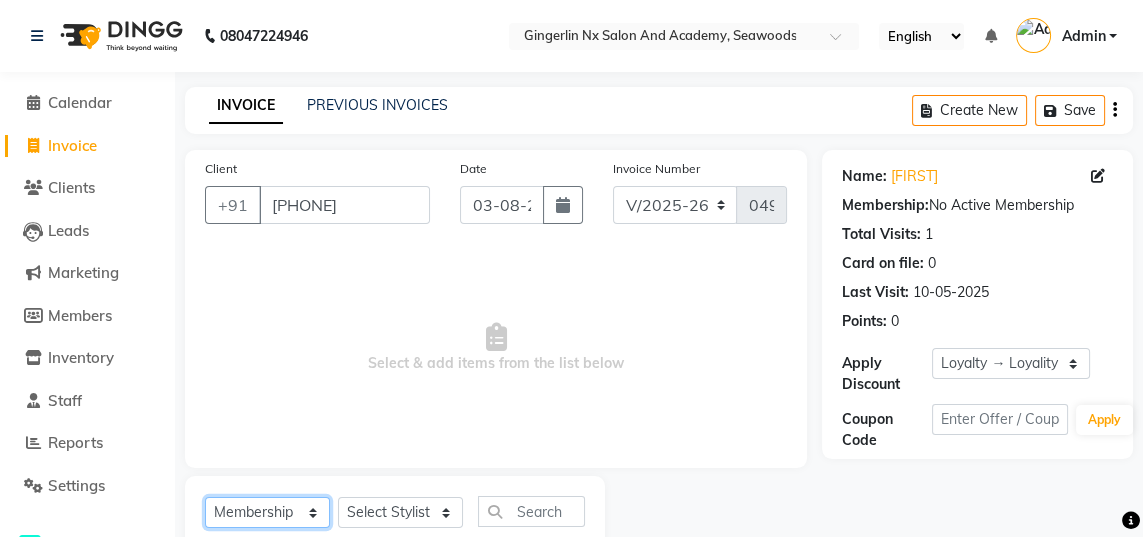 select on "service" 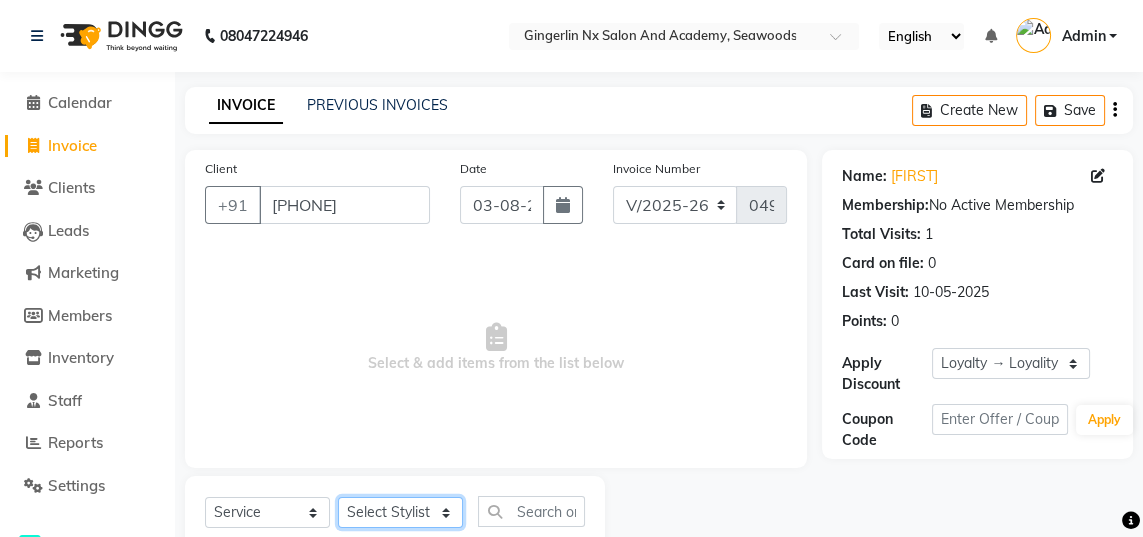 click on "Select Stylist Jaya Sajida Samar Sashina Sheetal Tosif" 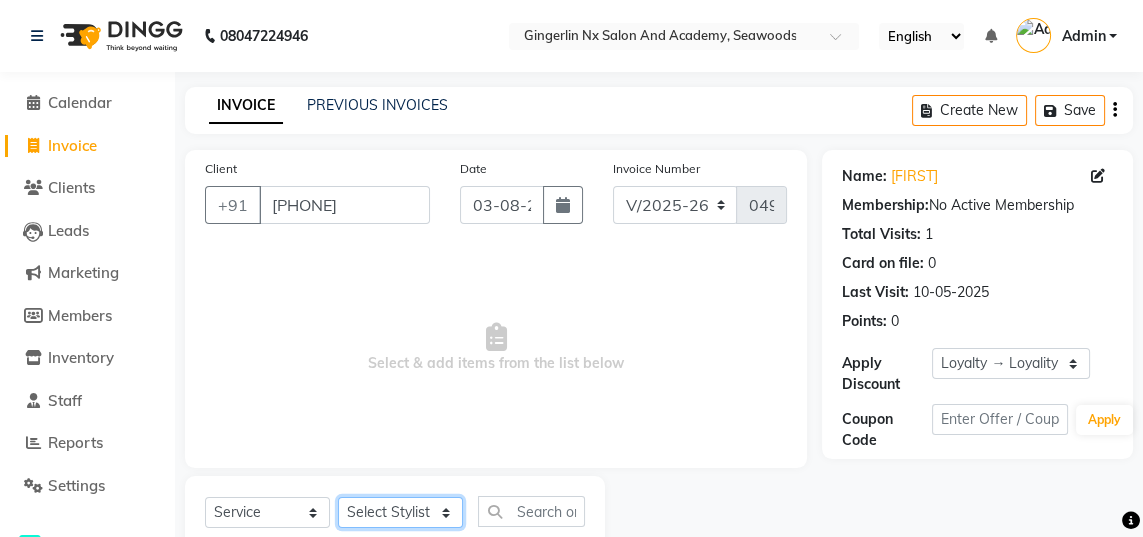 select on "84216" 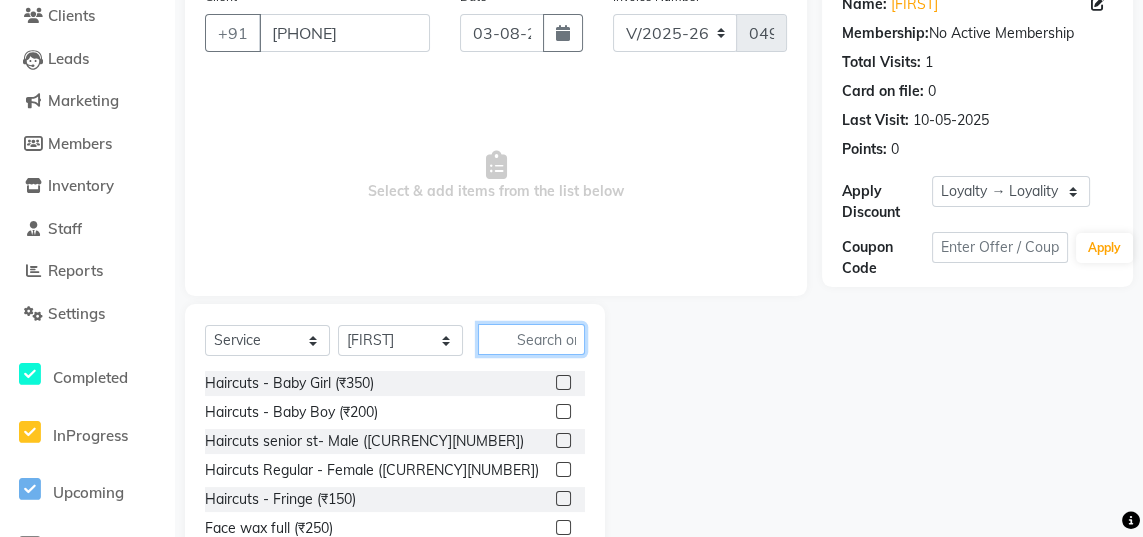 click 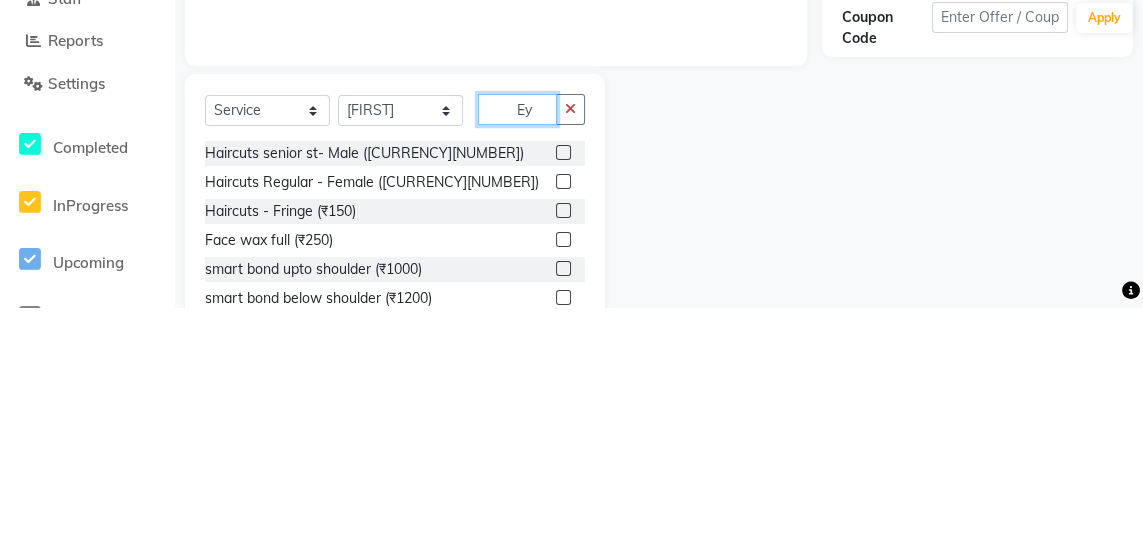 scroll, scrollTop: 93, scrollLeft: 0, axis: vertical 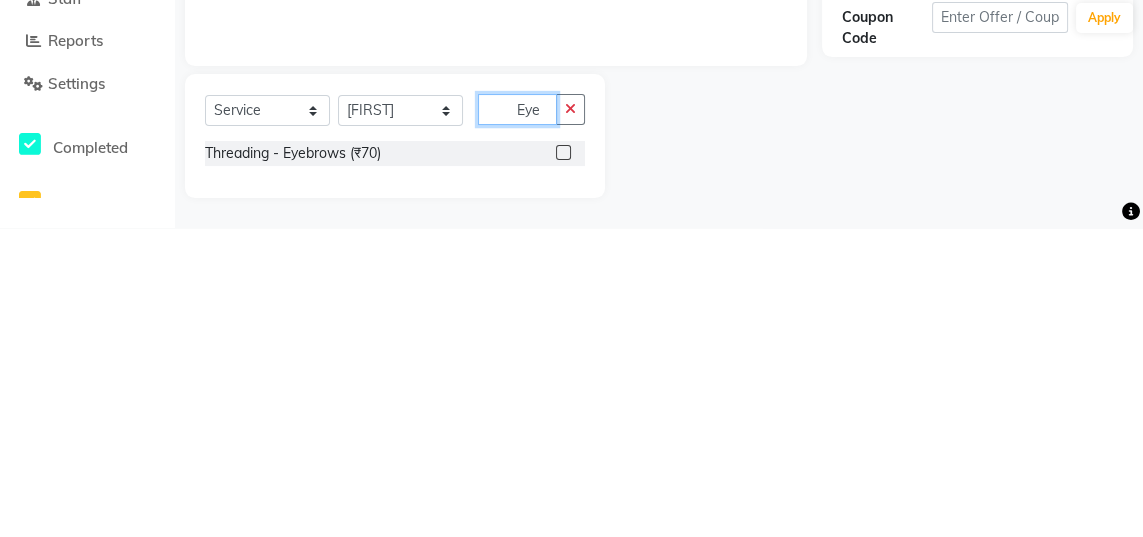 type on "Eye" 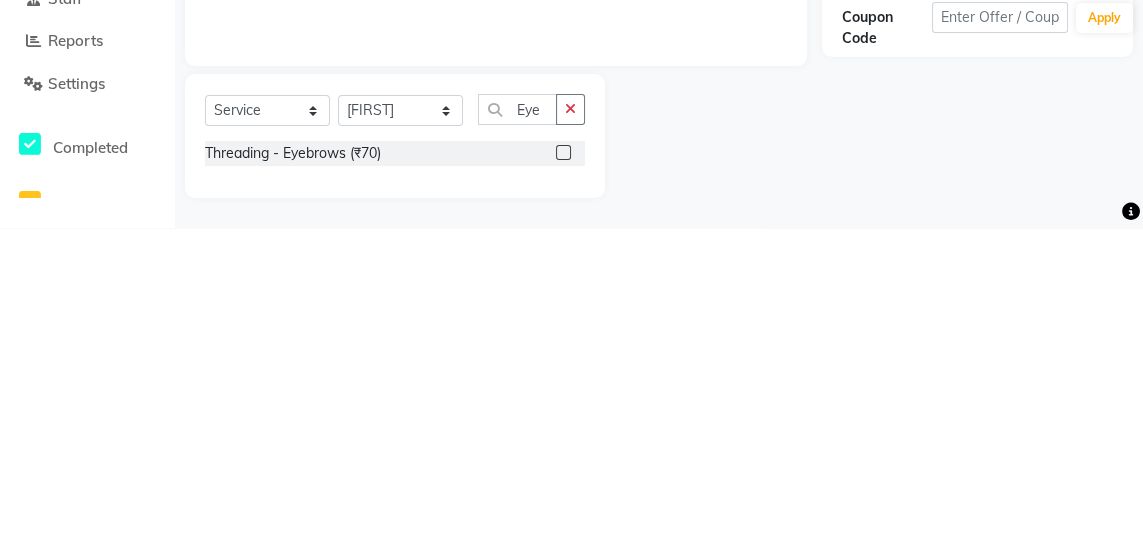 click 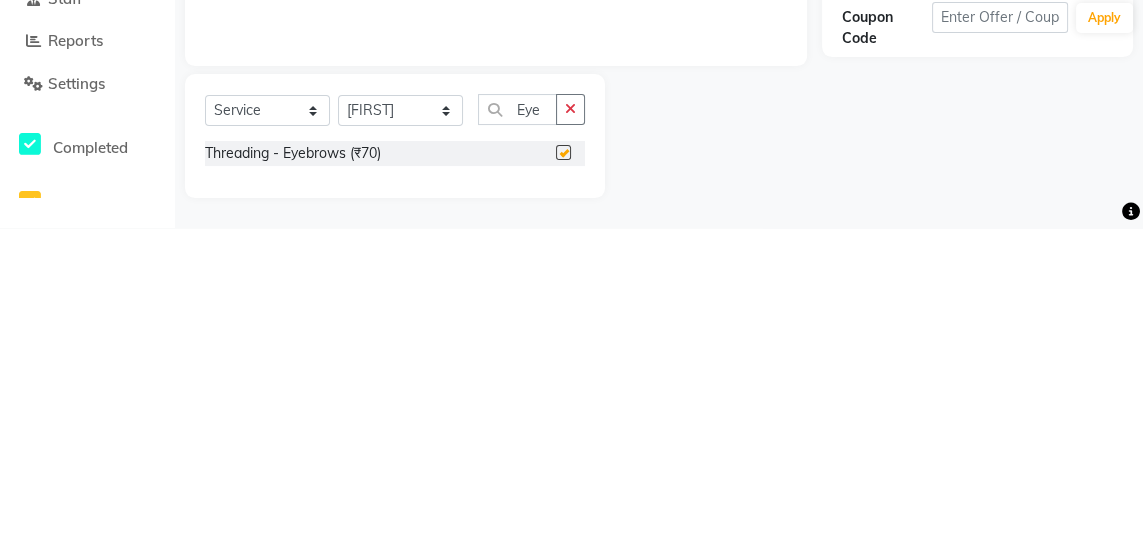 scroll, scrollTop: 93, scrollLeft: 0, axis: vertical 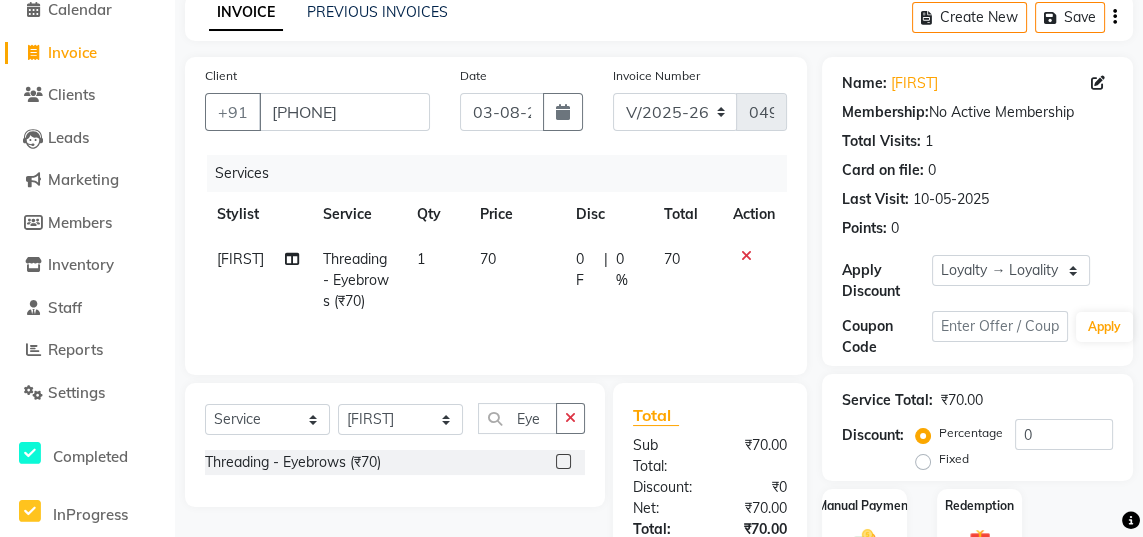 checkbox on "false" 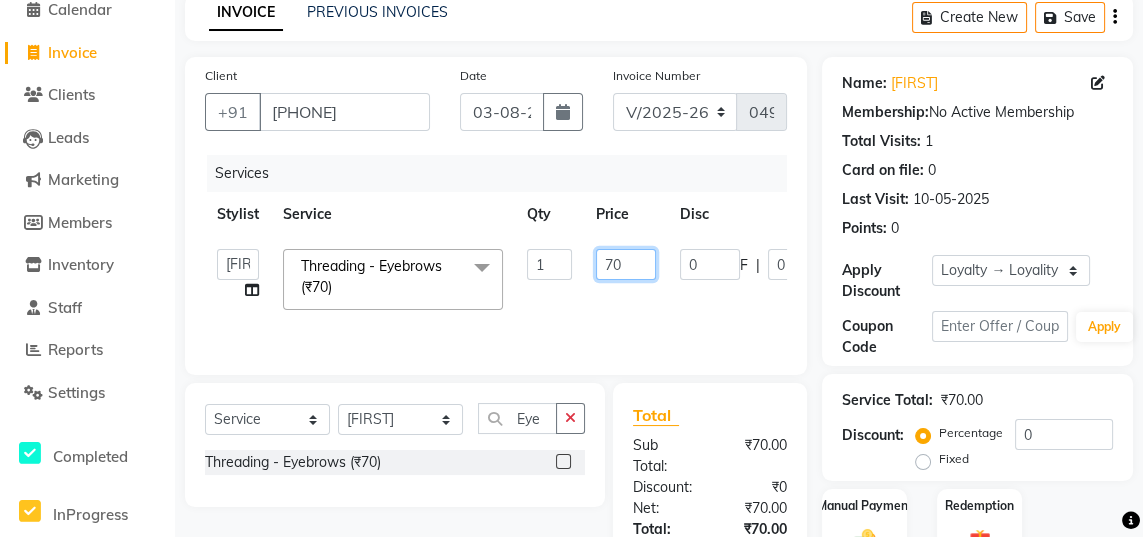 click on "70" 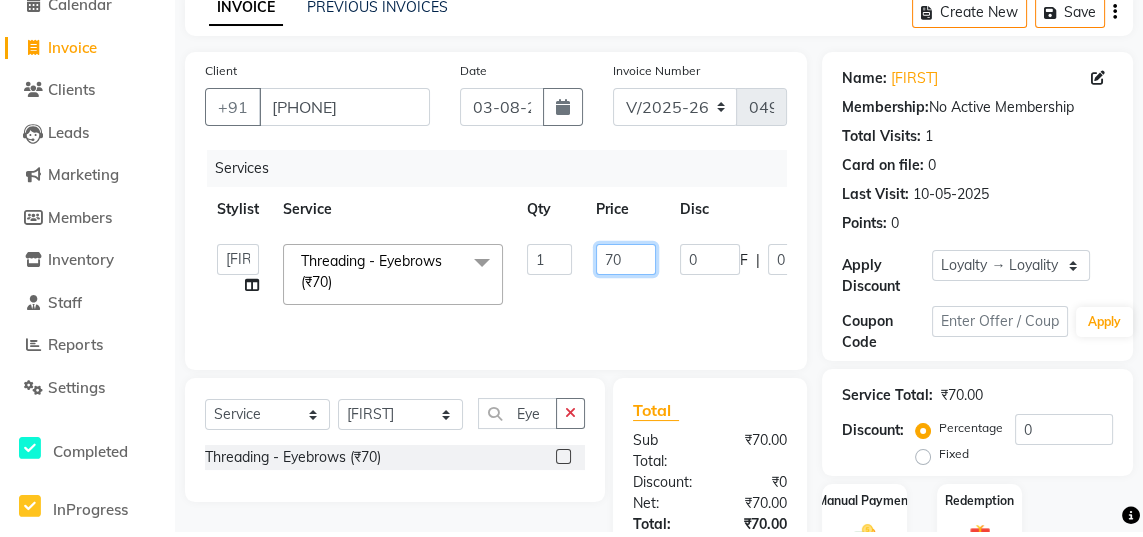 scroll, scrollTop: 93, scrollLeft: 0, axis: vertical 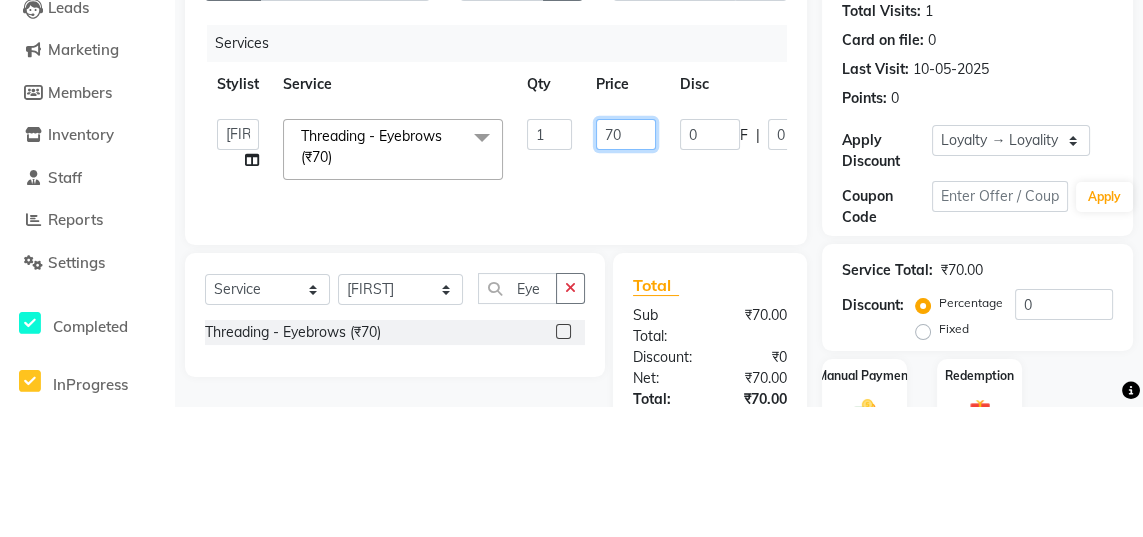 type on "7" 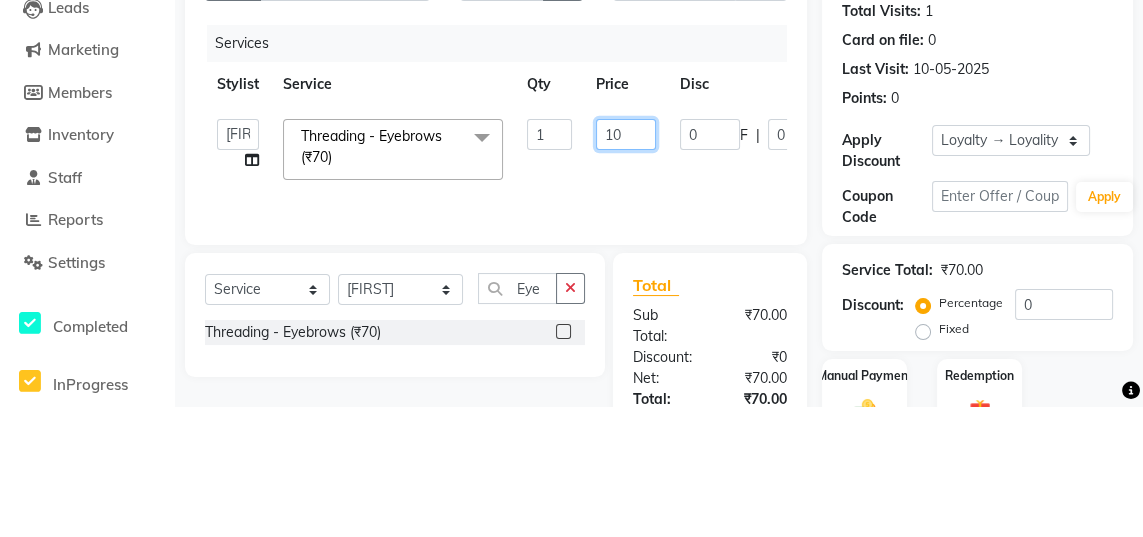 type on "100" 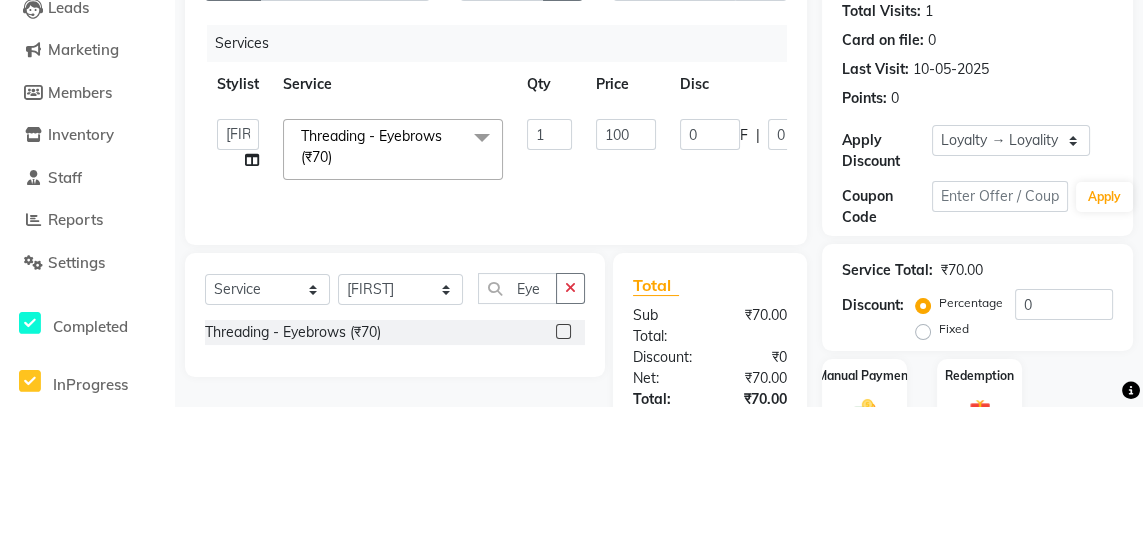 click on "Jaya Sajida Samar Sashina Sheetal Tosif Threading - Eyebrows ([CURRENCY][NUMBER]) x Haircuts - Baby Girl ([CURRENCY][NUMBER]) Haircuts - Baby Boy ([CURRENCY][NUMBER]) Haircuts senior st- Male ([CURRENCY][NUMBER]) Haircuts Regular - Female ([CURRENCY][NUMBER]) Haircuts - Fringe ([CURRENCY][NUMBER]) Face wax full ([CURRENCY][NUMBER]) smart bond upto shoulder ([CURRENCY][NUMBER]) smart bond below shoulder ([CURRENCY][NUMBER]) Haircuts Sr. Stylist - Female ([CURRENCY][NUMBER]) Haircuts Director - Female ([CURRENCY][NUMBER]) Haircuts Sr. Stylist - Male ([CURRENCY][NUMBER]) Haircuts Director- Male ([CURRENCY][NUMBER]) streaks ([CURRENCY][NUMBER]) cystein wash upto shoulder ([CURRENCY][NUMBER]) cystien wash below shoulder ([CURRENCY][NUMBER]) Botox ([CURRENCY][NUMBER]) Nanoplastia ([CURRENCY][NUMBER]) Makeup ([CURRENCY][NUMBER]) Olaplex ([CURRENCY][NUMBER]) Back neck bleach ([CURRENCY][NUMBER]) Neck bleach ([CURRENCY][NUMBER]) Arms bleach ([CURRENCY][NUMBER]) Feet bleach ([CURRENCY][NUMBER]) Back bleach ([CURRENCY][NUMBER]) Half leg bleach ([CURRENCY][NUMBER]) Full legs bleach ([CURRENCY][NUMBER]) Charcol faical ([CURRENCY][NUMBER]) Radiance ([CURRENCY][NUMBER]) Face bleach ([CURRENCY][NUMBER]) D tan face ([CURRENCY][NUMBER]) D tan hand ([CURRENCY][NUMBER]) D tan feet ([CURRENCY][NUMBER]) Sealer ([CURRENCY][NUMBER]) Inforcer shampoo ([CURRENCY][NUMBER]) Taksh mask ([CURRENCY][NUMBER]) Taksh ([CURRENCY][NUMBER]) 1 100 0" 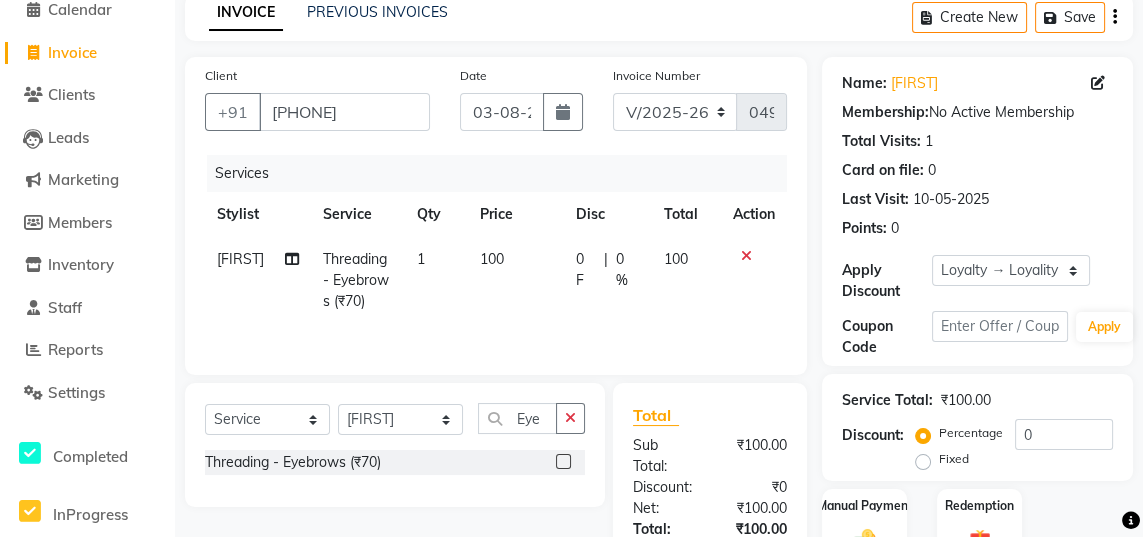 scroll, scrollTop: 189, scrollLeft: 0, axis: vertical 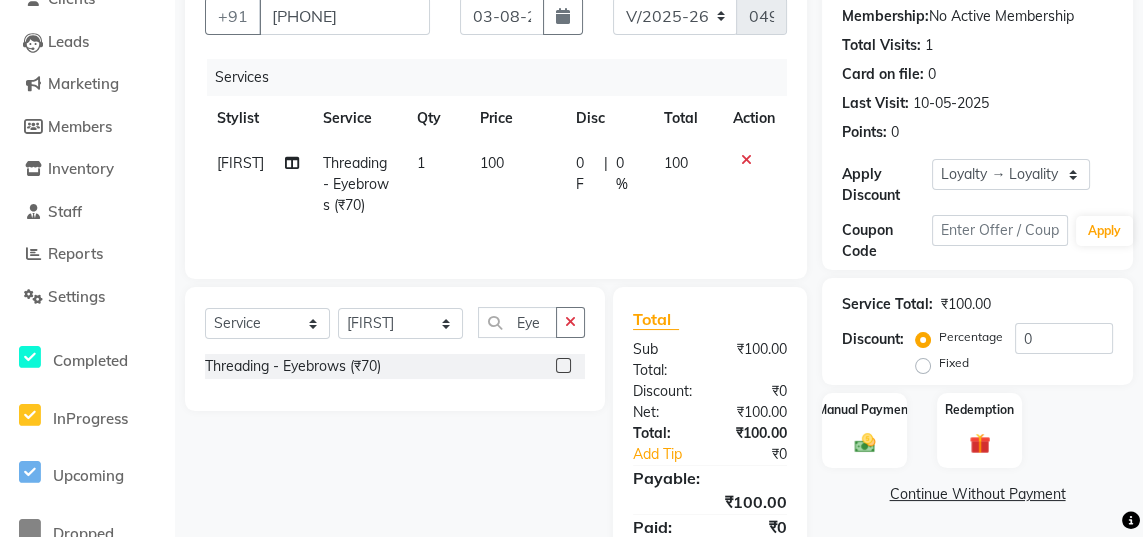 click on "Manual Payment" 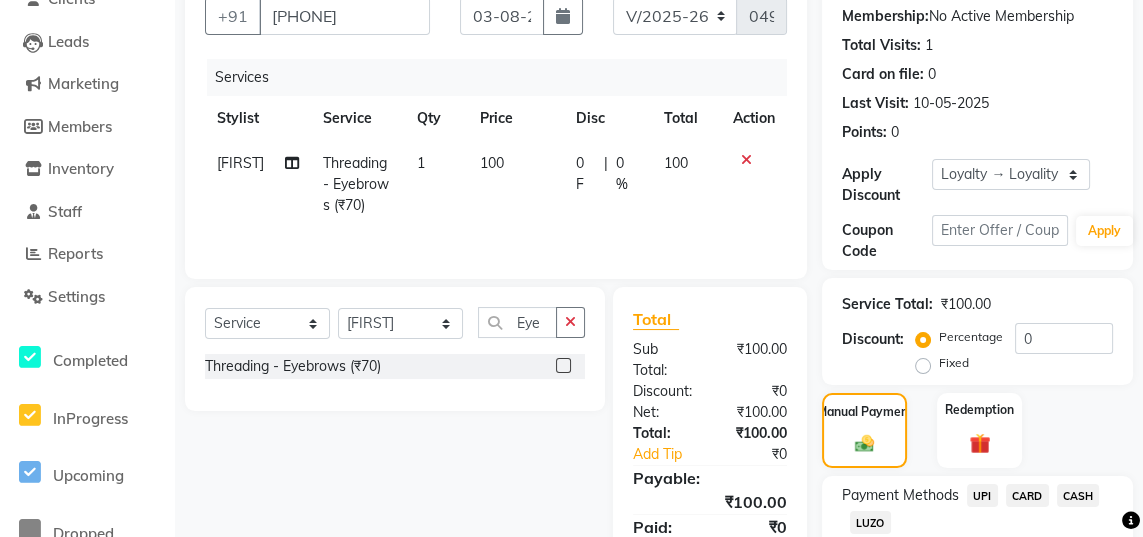 scroll, scrollTop: 222, scrollLeft: 0, axis: vertical 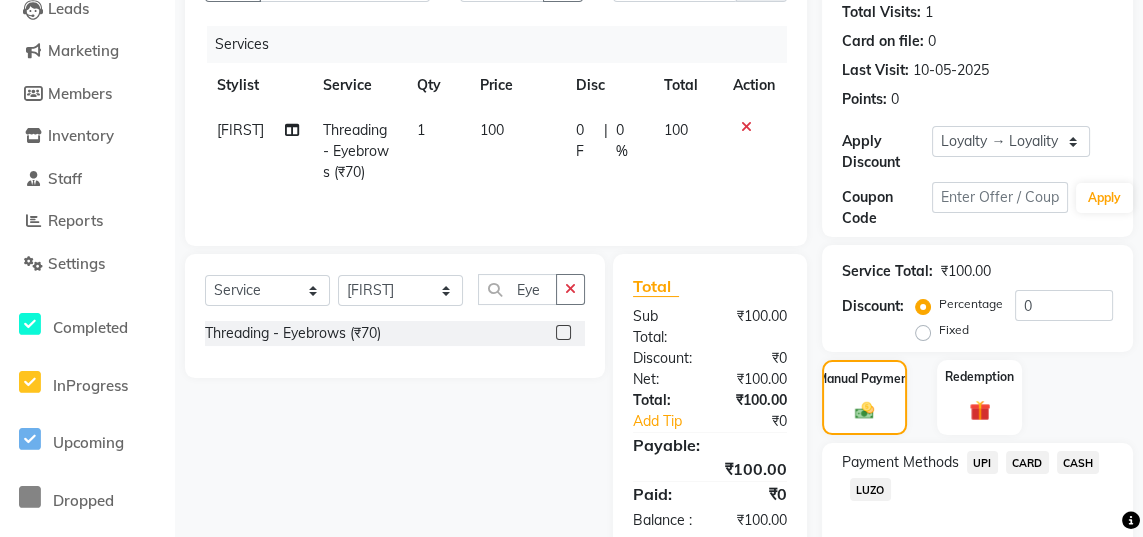 click on "UPI" 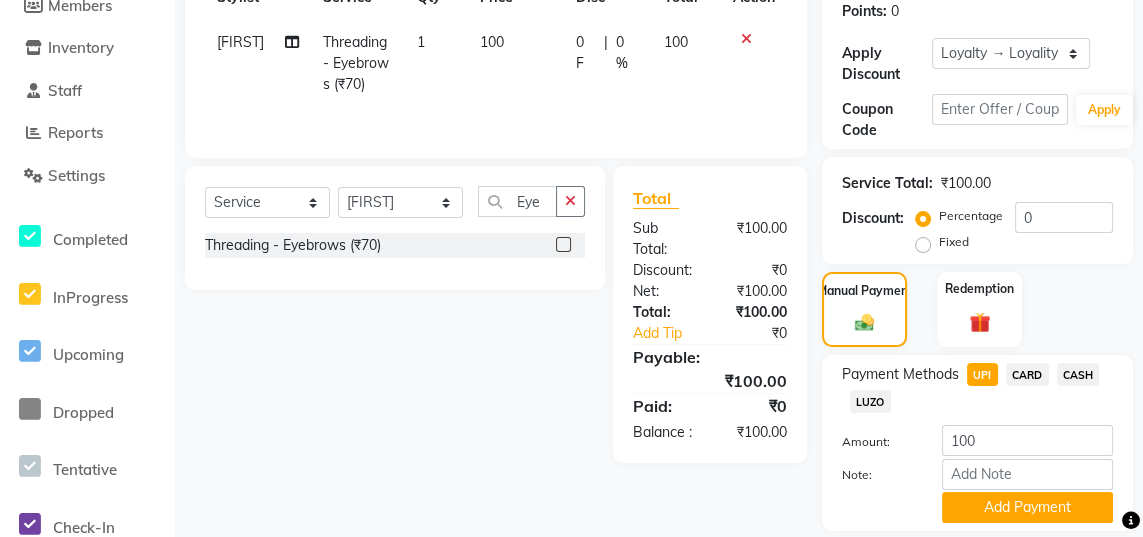 scroll, scrollTop: 314, scrollLeft: 0, axis: vertical 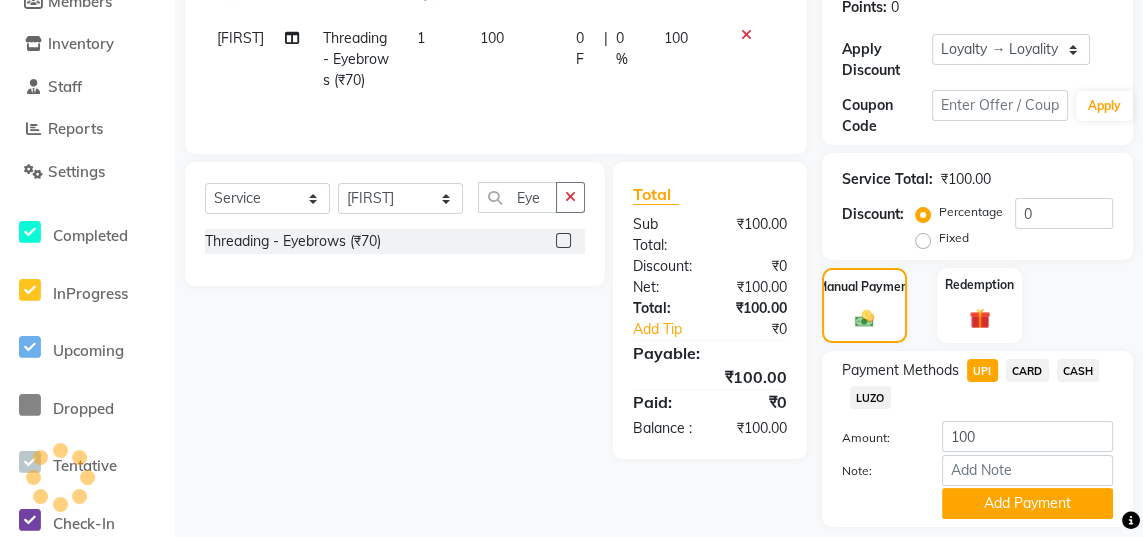 click on "Add Payment" 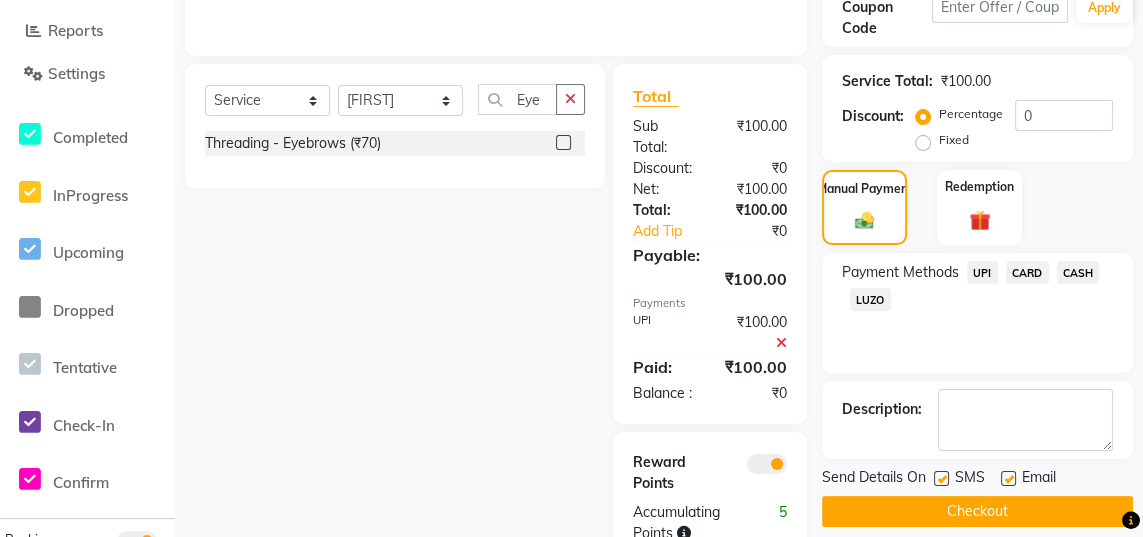 scroll, scrollTop: 428, scrollLeft: 0, axis: vertical 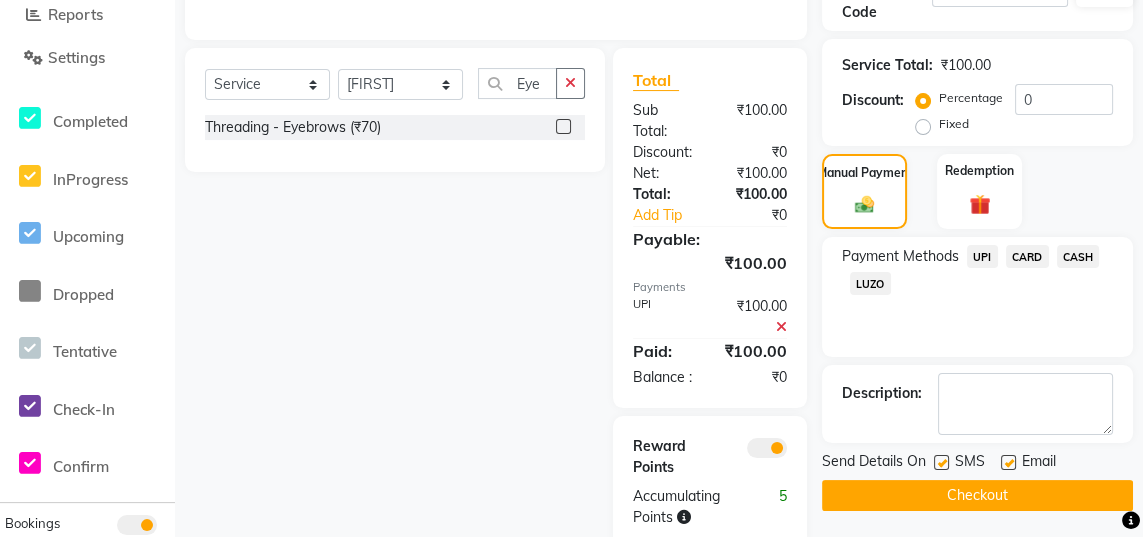 click on "Checkout" 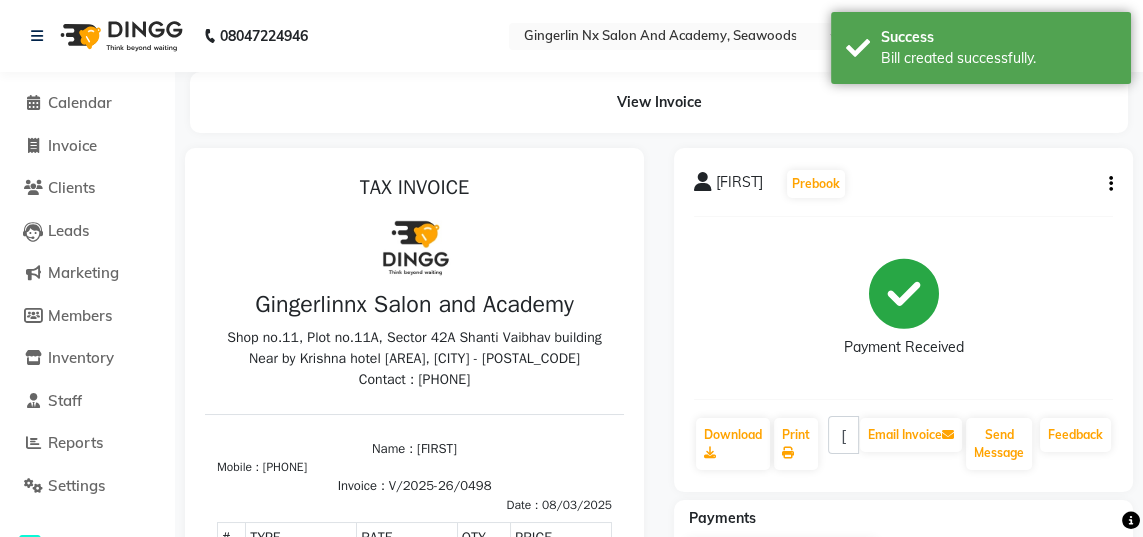 scroll, scrollTop: 0, scrollLeft: 0, axis: both 